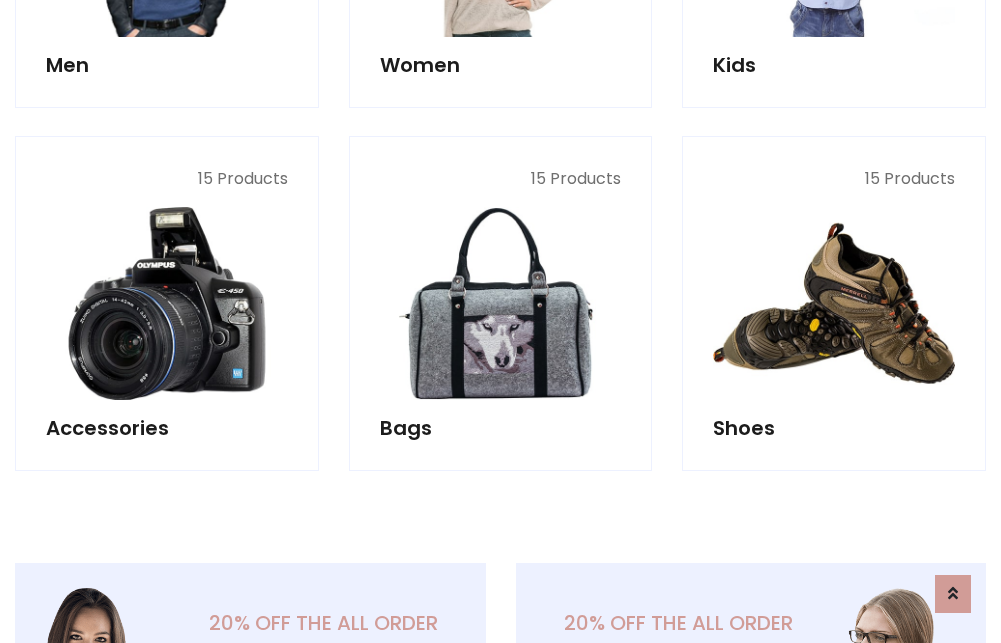 scroll, scrollTop: 853, scrollLeft: 0, axis: vertical 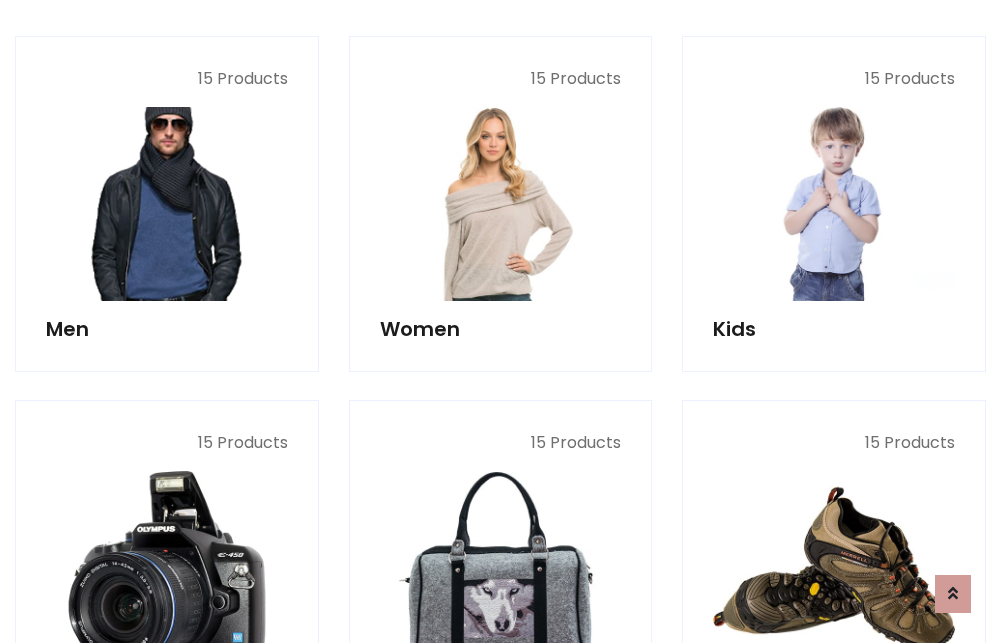 click at bounding box center [167, 204] 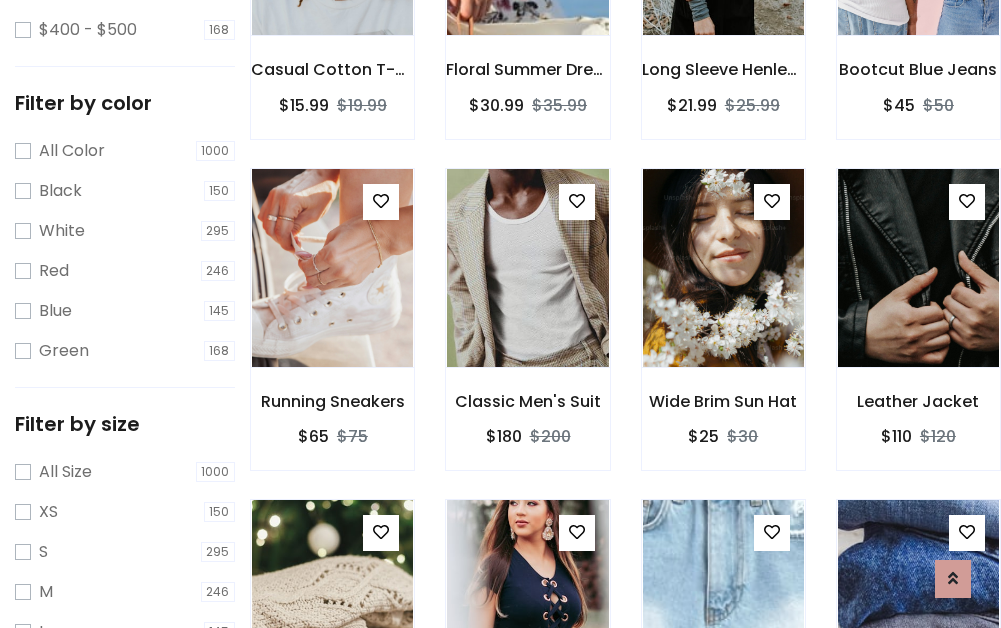 scroll, scrollTop: 707, scrollLeft: 0, axis: vertical 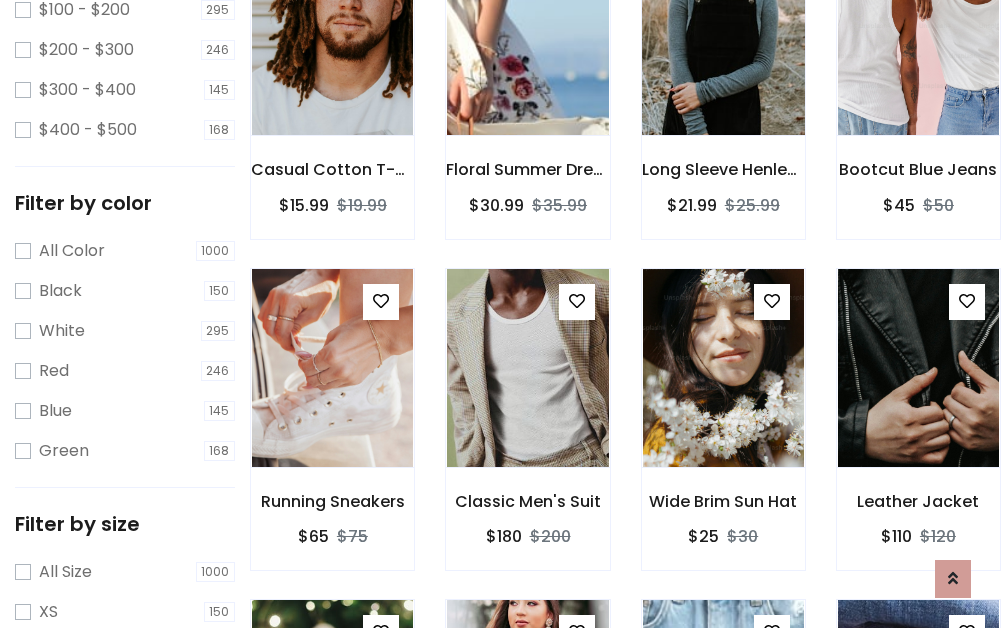 click at bounding box center (723, 36) 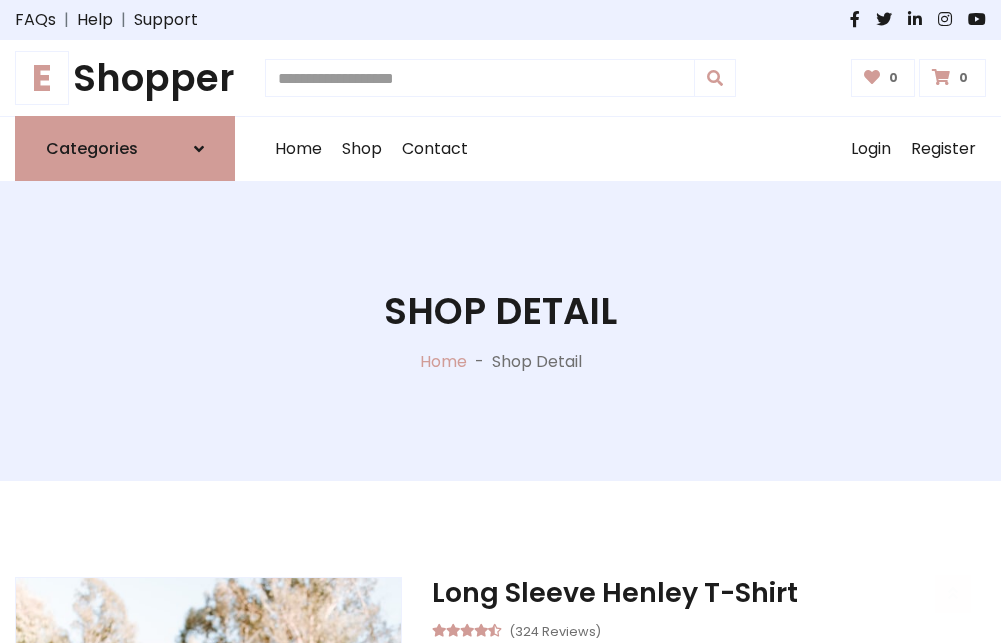 scroll, scrollTop: 143, scrollLeft: 0, axis: vertical 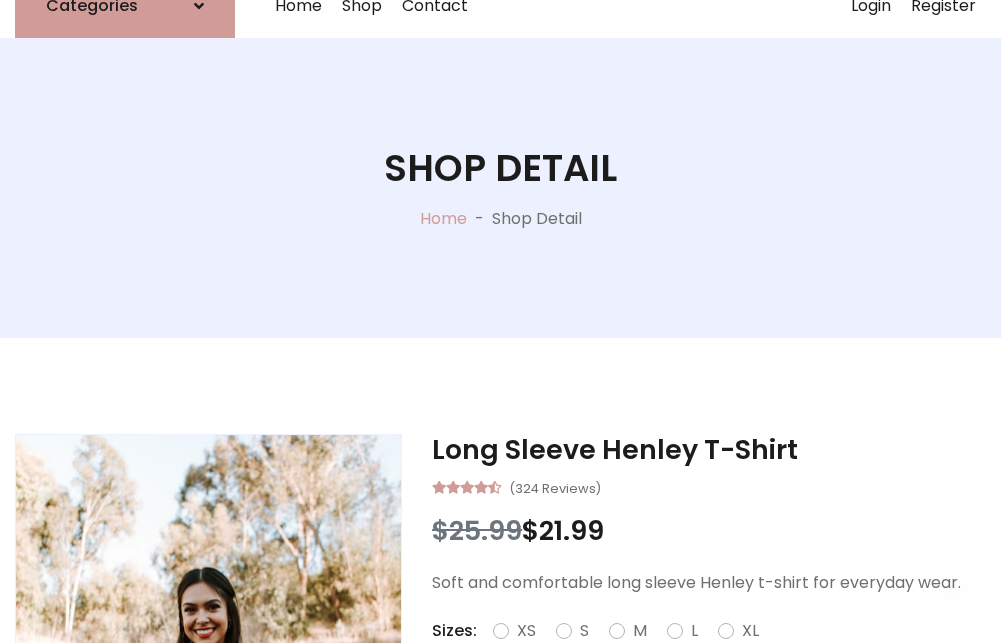 click on "M" at bounding box center (640, 631) 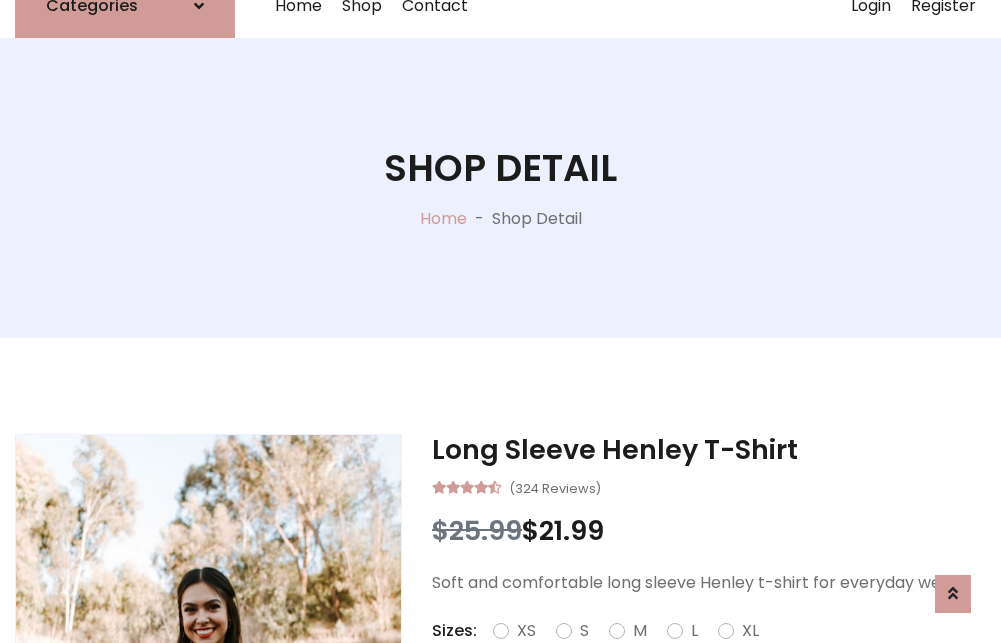 click on "Red" at bounding box center (722, 655) 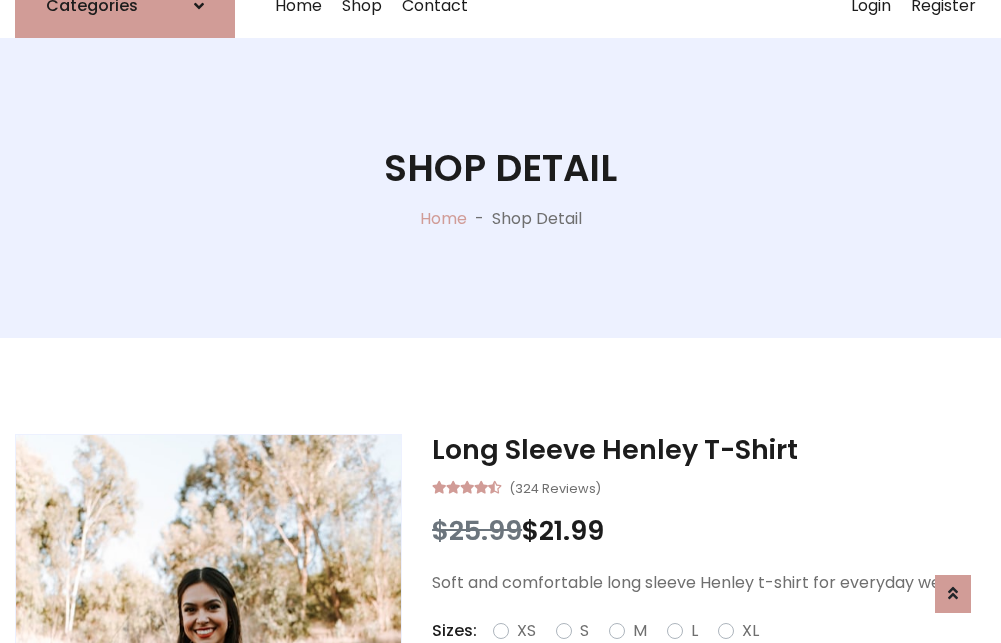 scroll, scrollTop: 167, scrollLeft: 0, axis: vertical 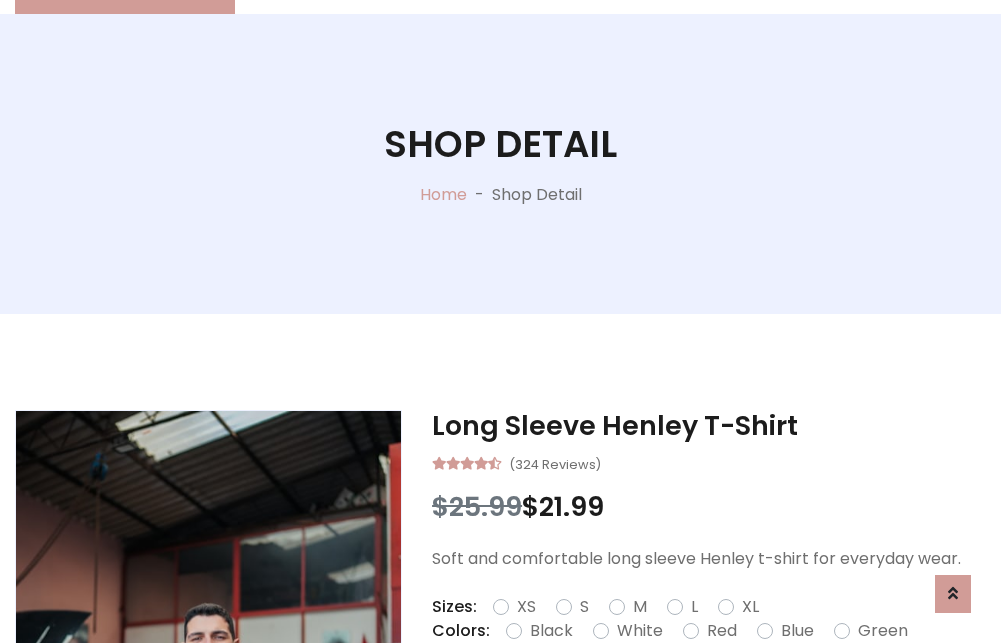 click on "Add To Cart" at bounding box center (653, 694) 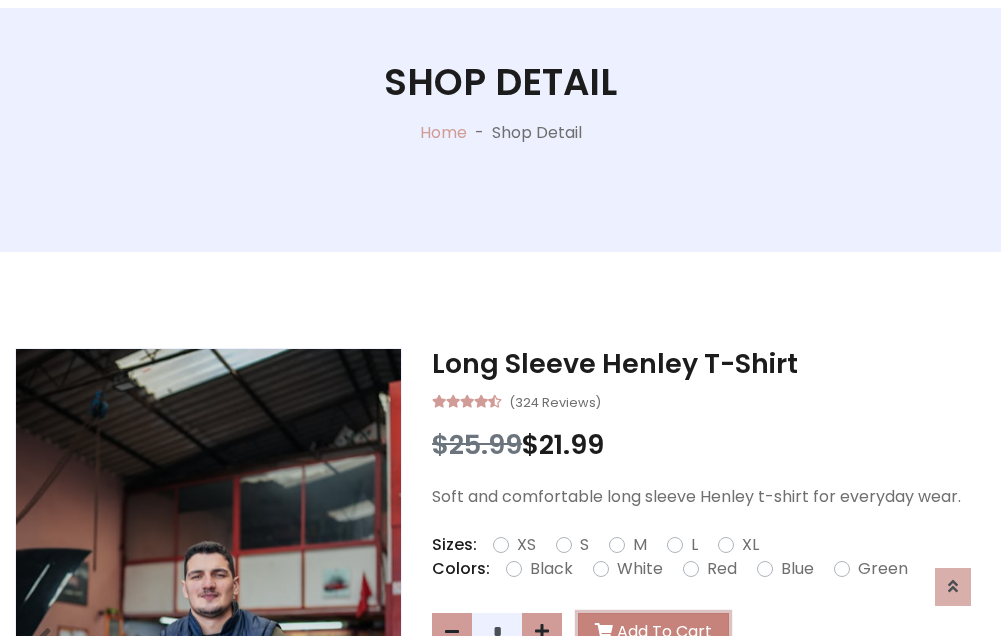 scroll, scrollTop: 0, scrollLeft: 0, axis: both 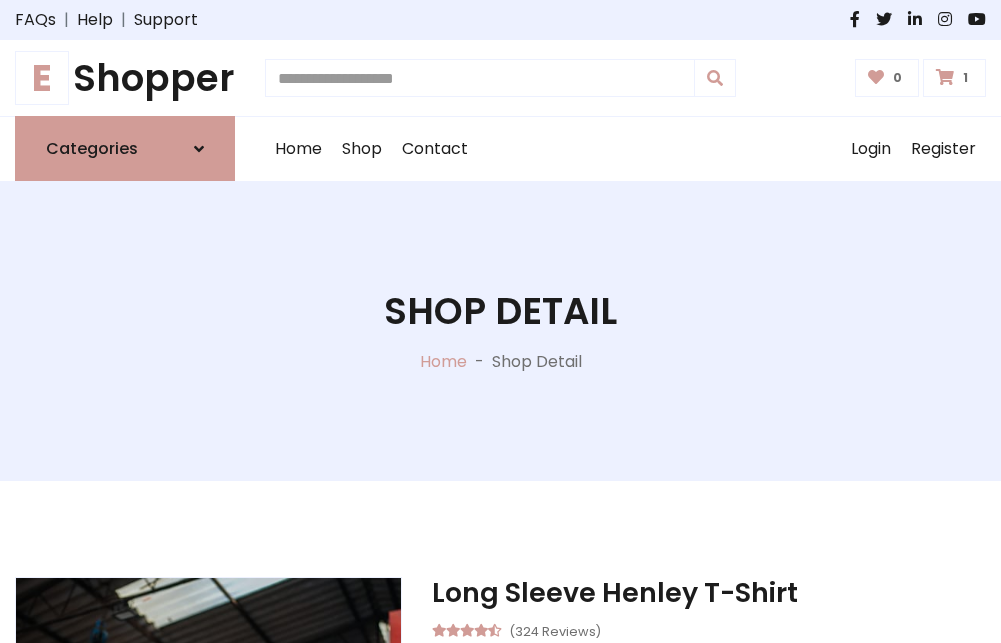 click at bounding box center (945, 77) 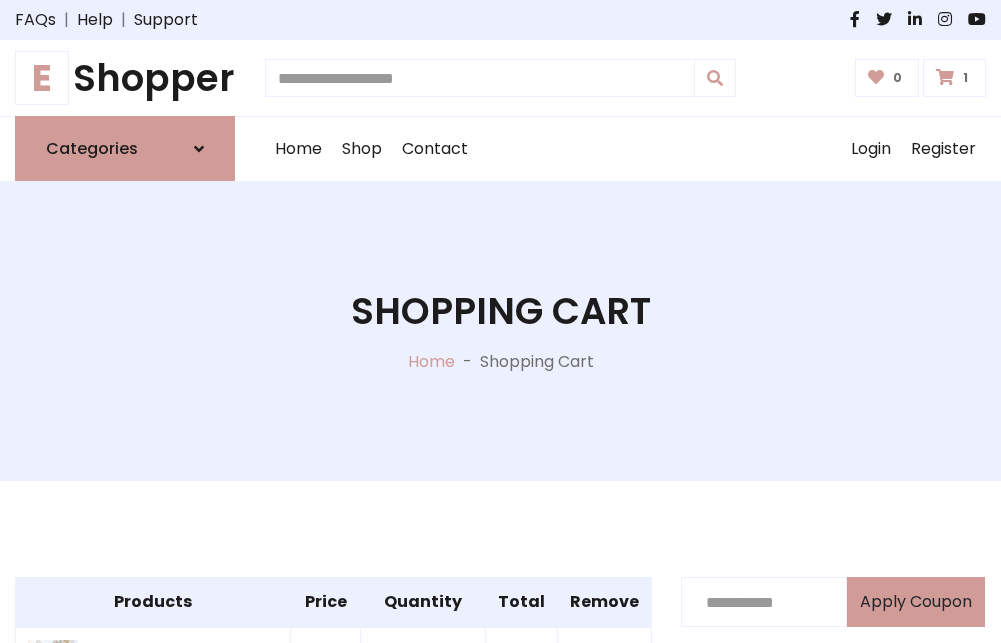 scroll, scrollTop: 474, scrollLeft: 0, axis: vertical 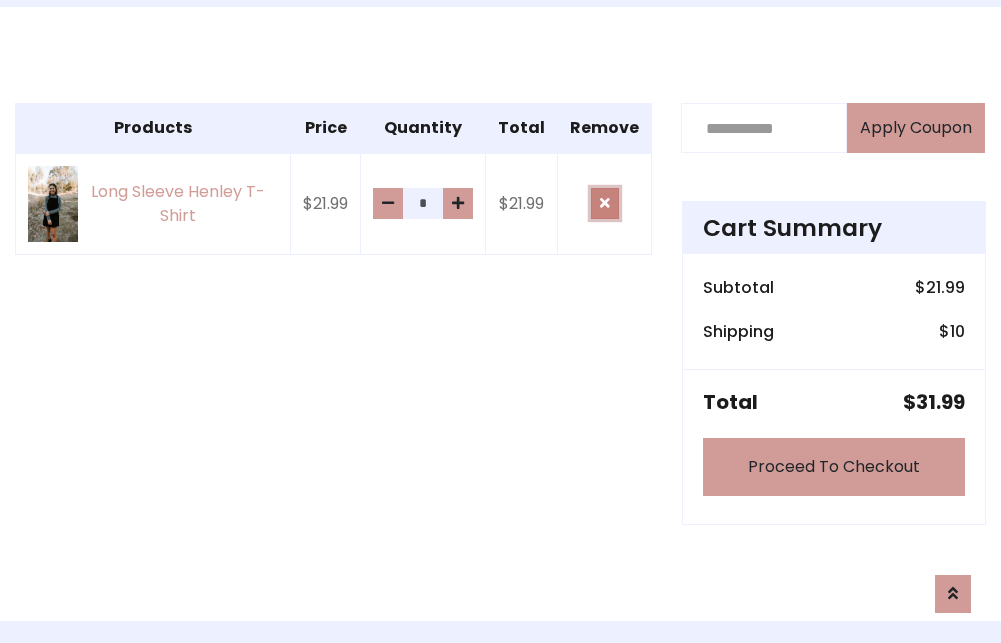 click at bounding box center [605, 203] 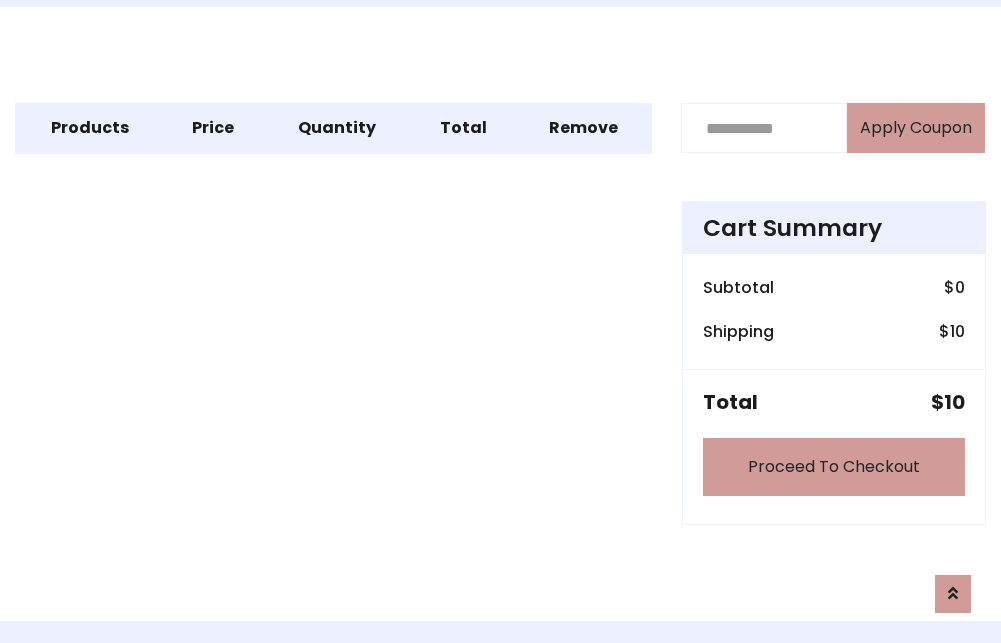 scroll, scrollTop: 247, scrollLeft: 0, axis: vertical 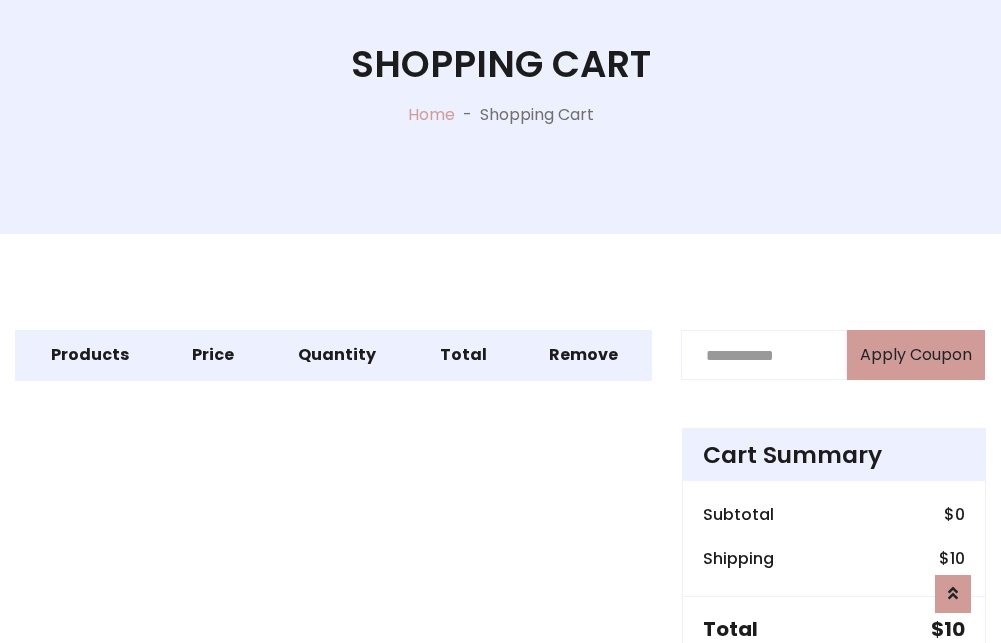 click on "Proceed To Checkout" at bounding box center [834, 694] 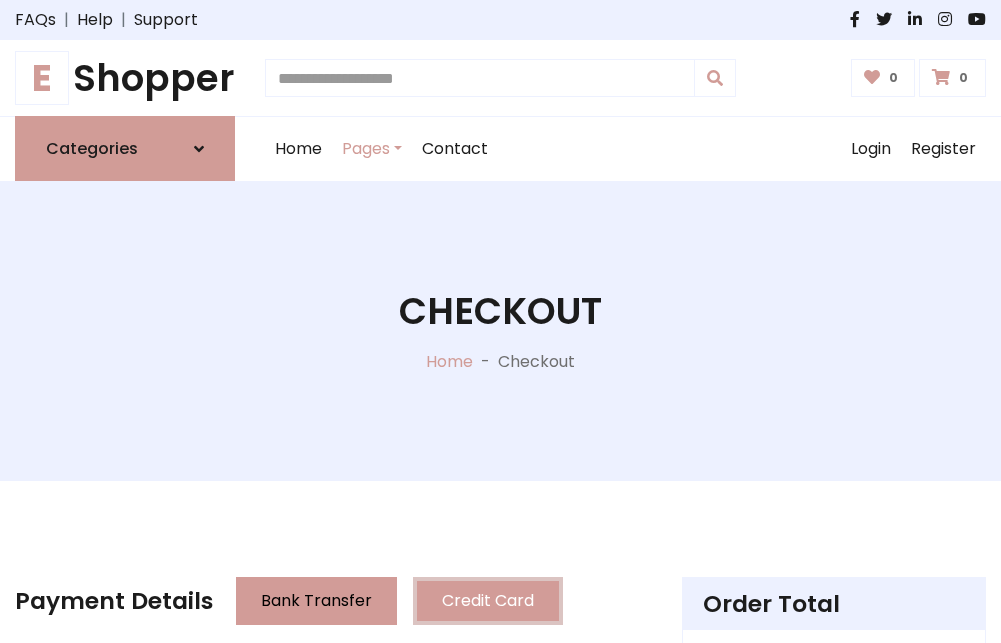 scroll, scrollTop: 137, scrollLeft: 0, axis: vertical 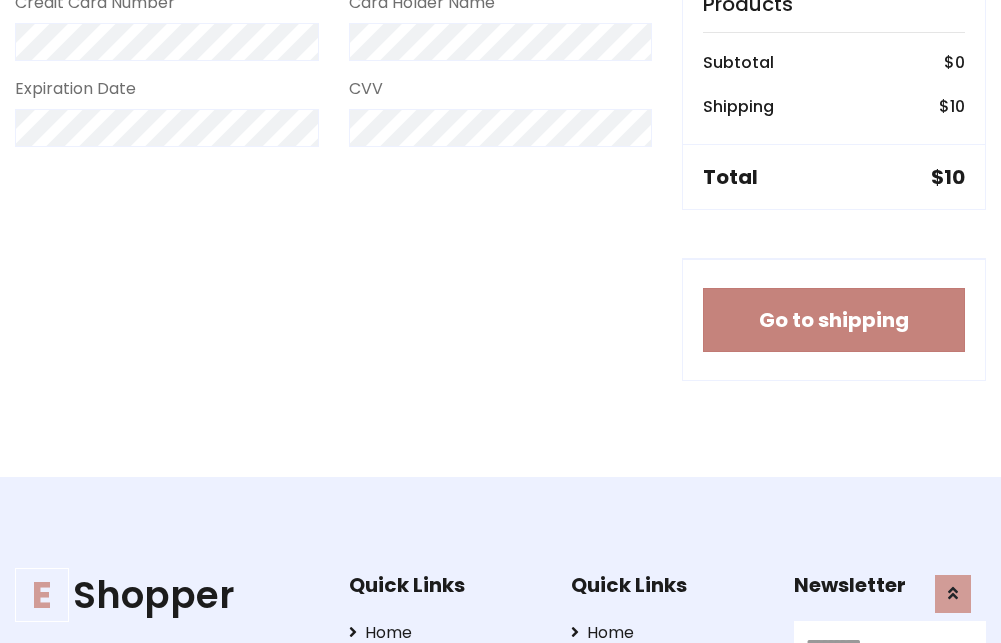 click on "Go to shipping" at bounding box center (834, 320) 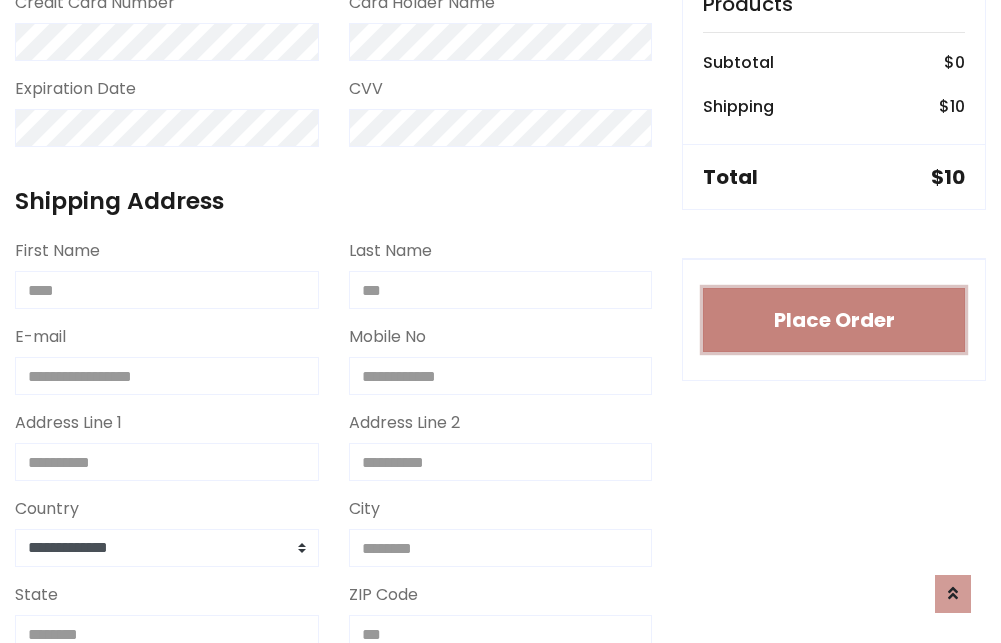 type 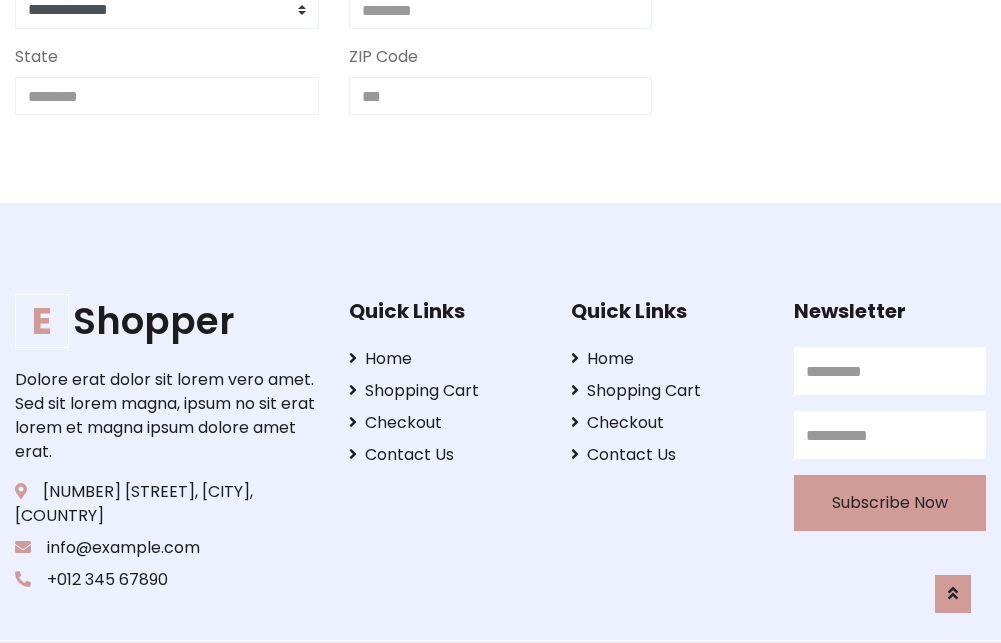 scroll, scrollTop: 713, scrollLeft: 0, axis: vertical 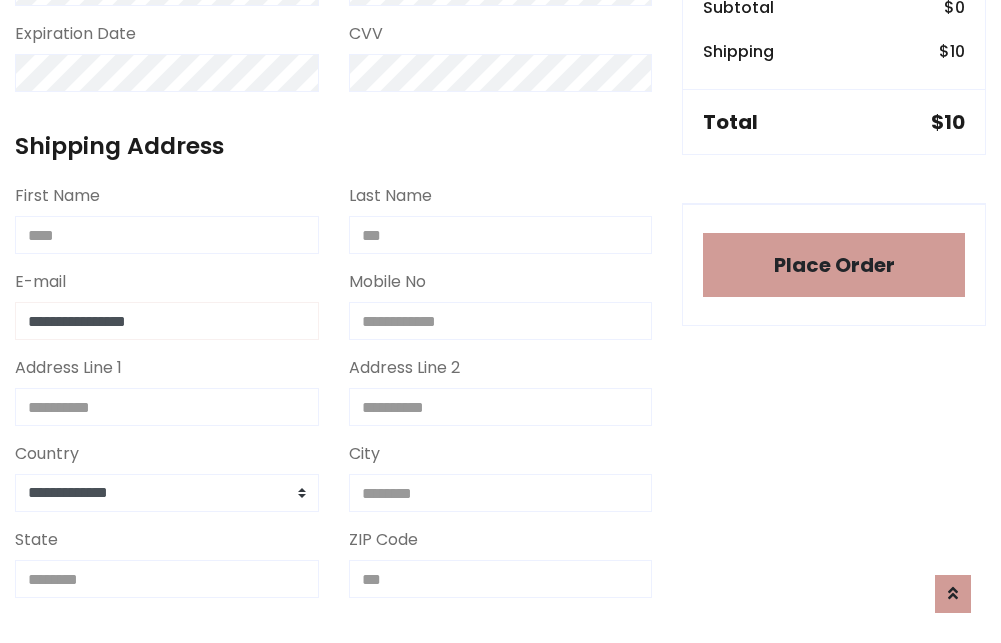 type on "**********" 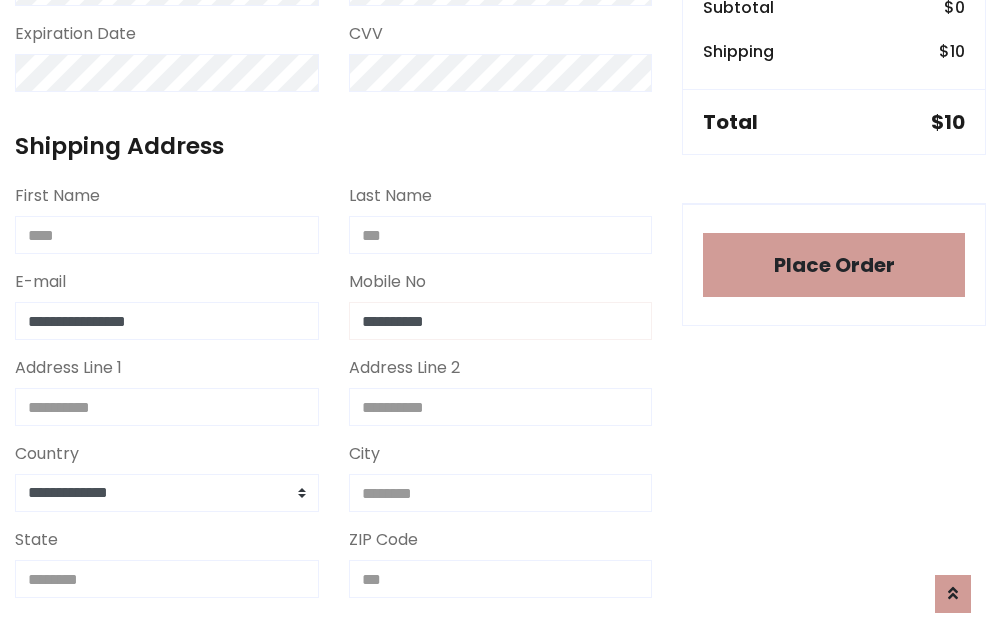 type on "**********" 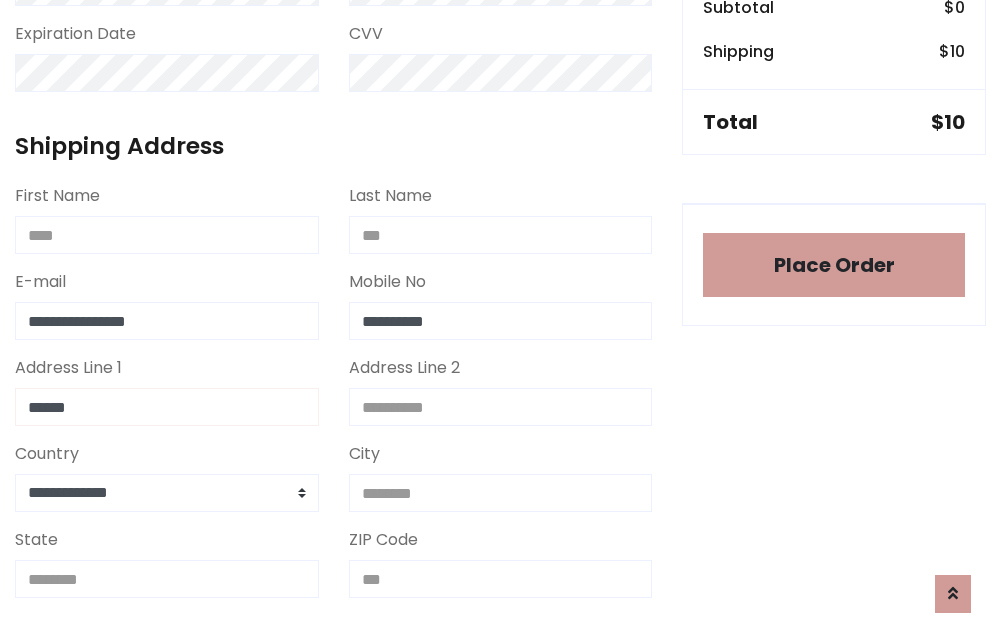 type on "******" 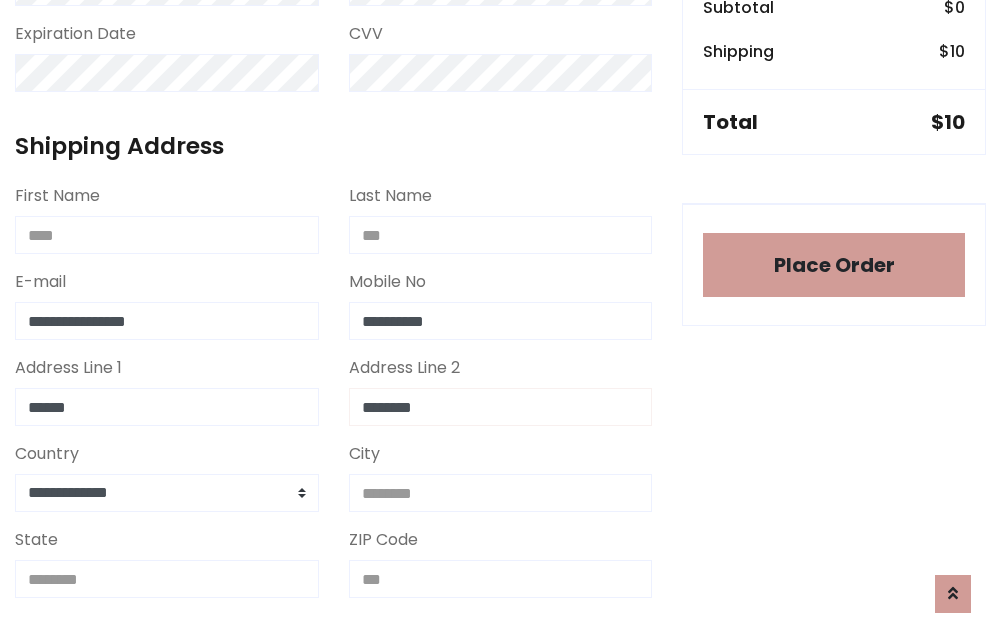 type on "********" 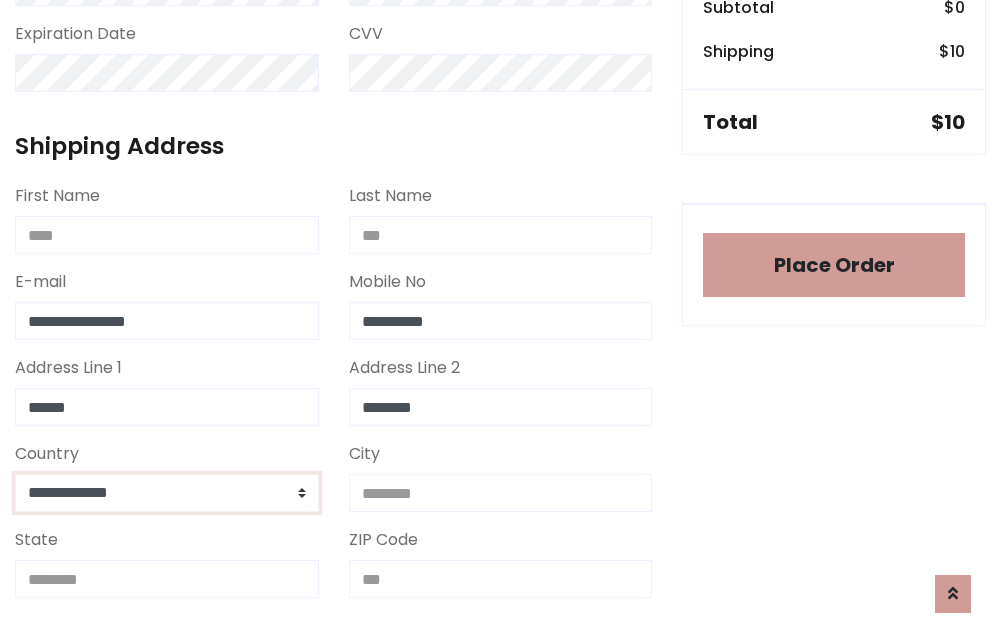 select on "*******" 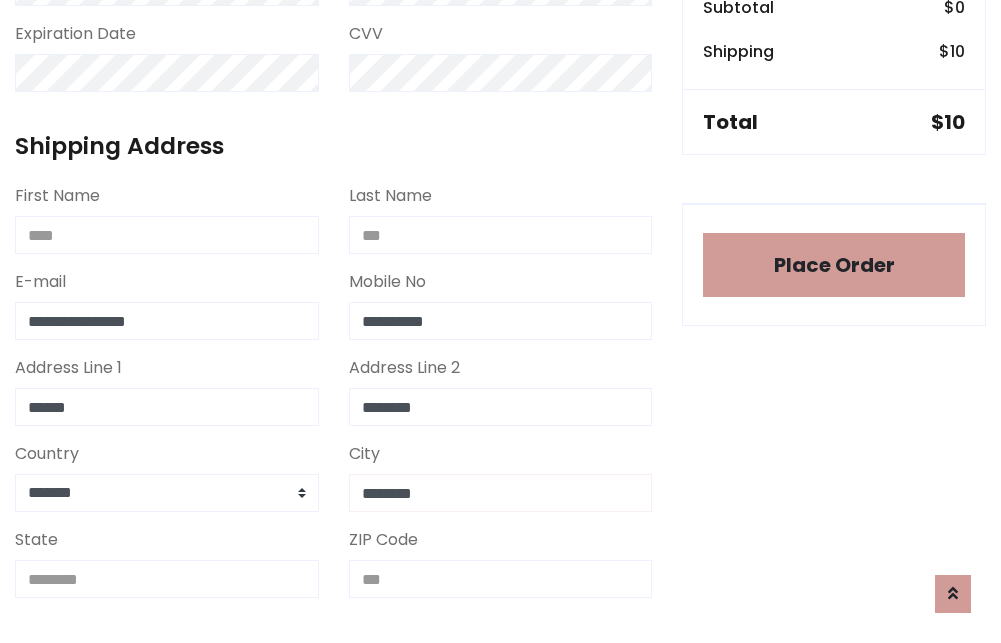 type on "********" 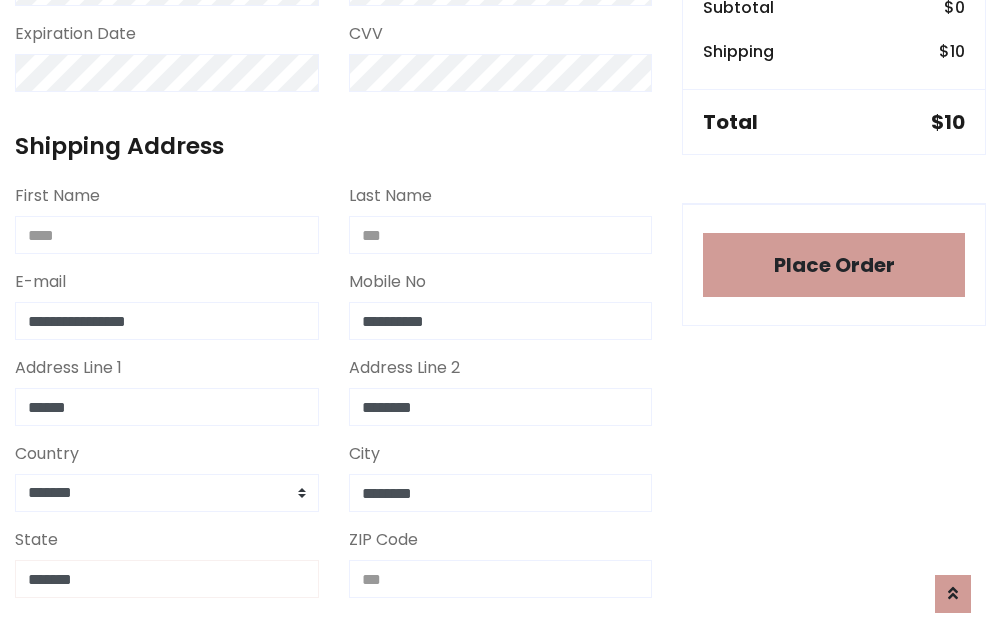 type on "*******" 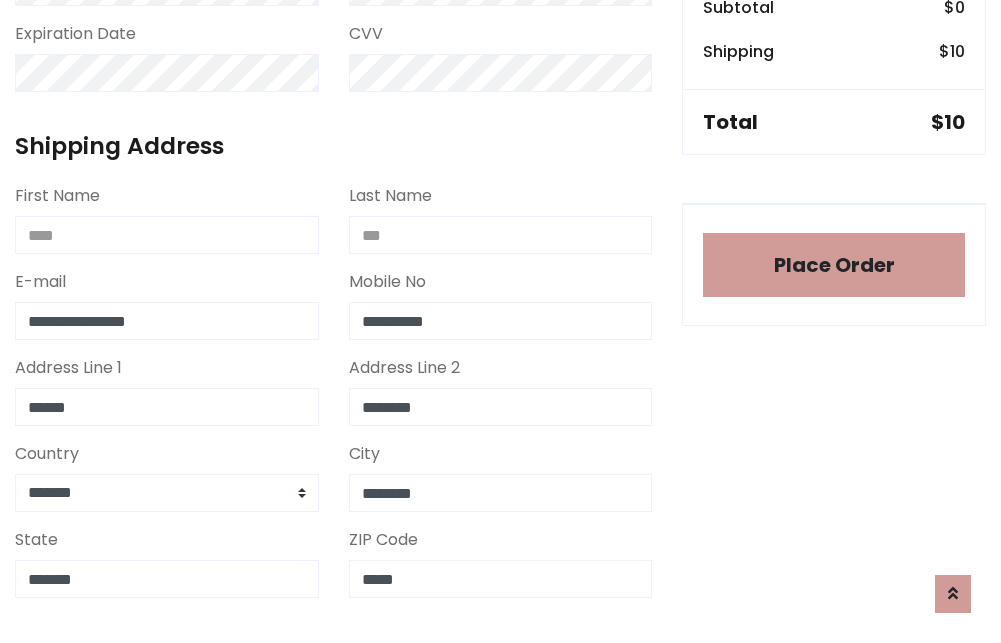 scroll, scrollTop: 403, scrollLeft: 0, axis: vertical 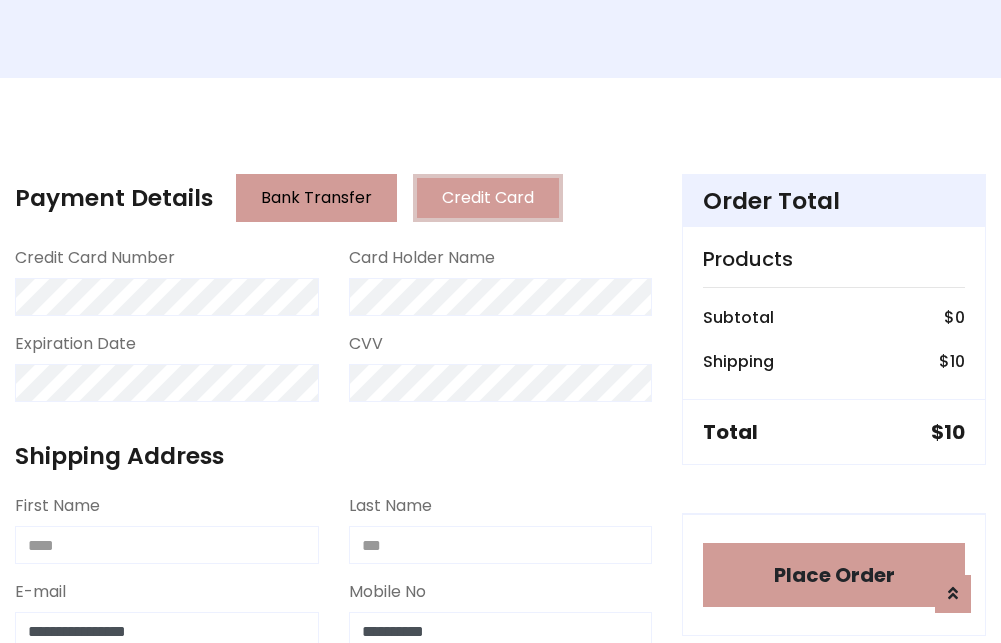 type on "*****" 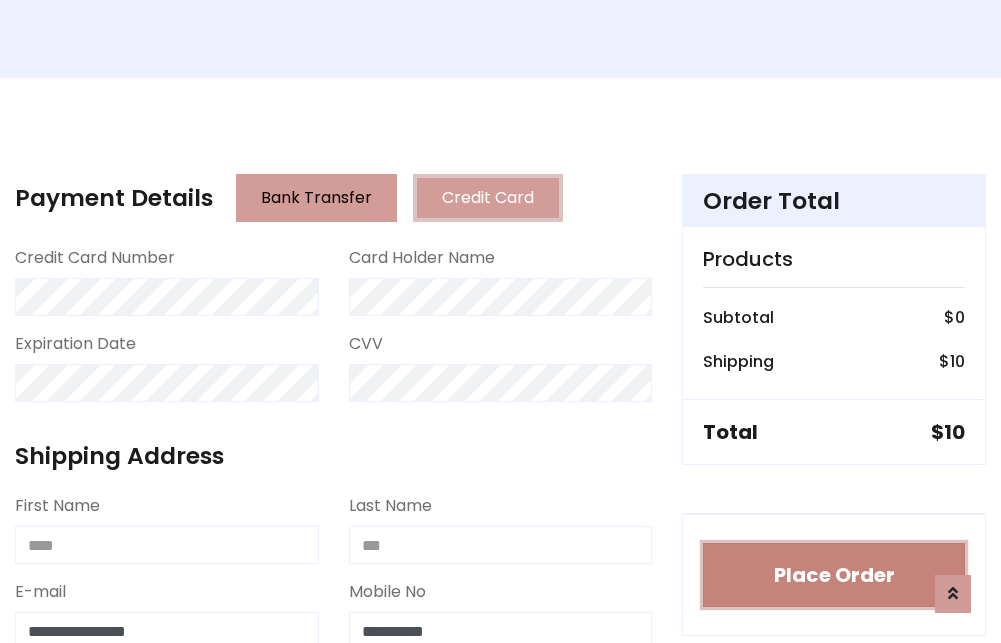 click on "Place Order" at bounding box center (834, 575) 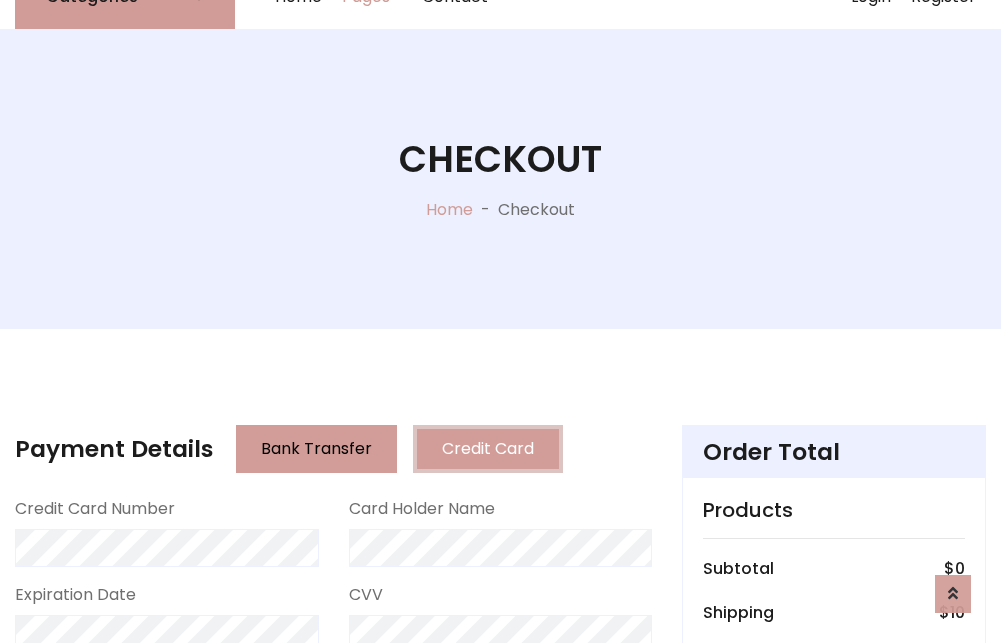 scroll, scrollTop: 0, scrollLeft: 0, axis: both 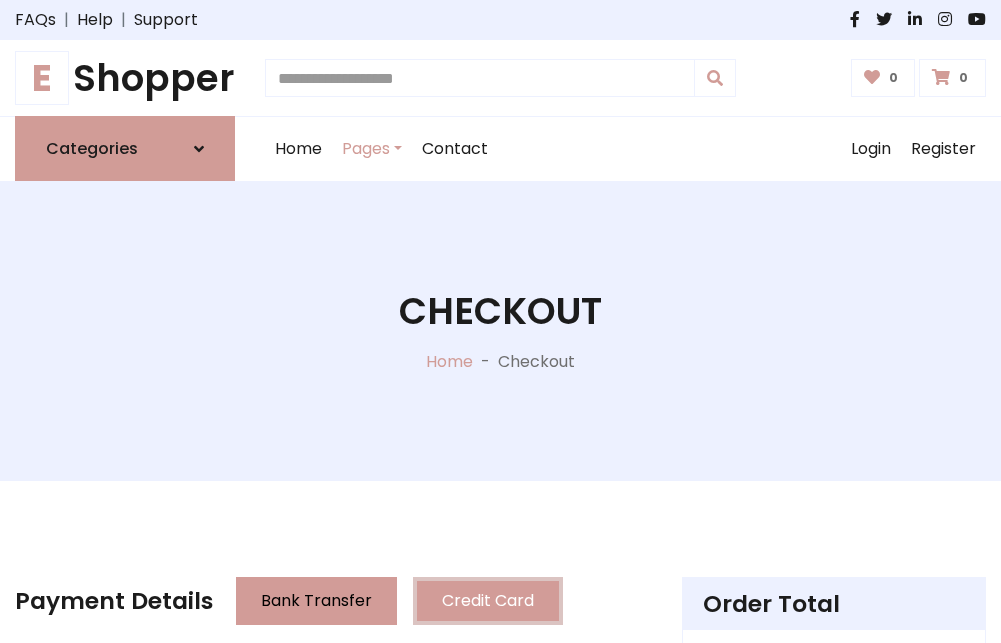 click on "E Shopper" at bounding box center [125, 78] 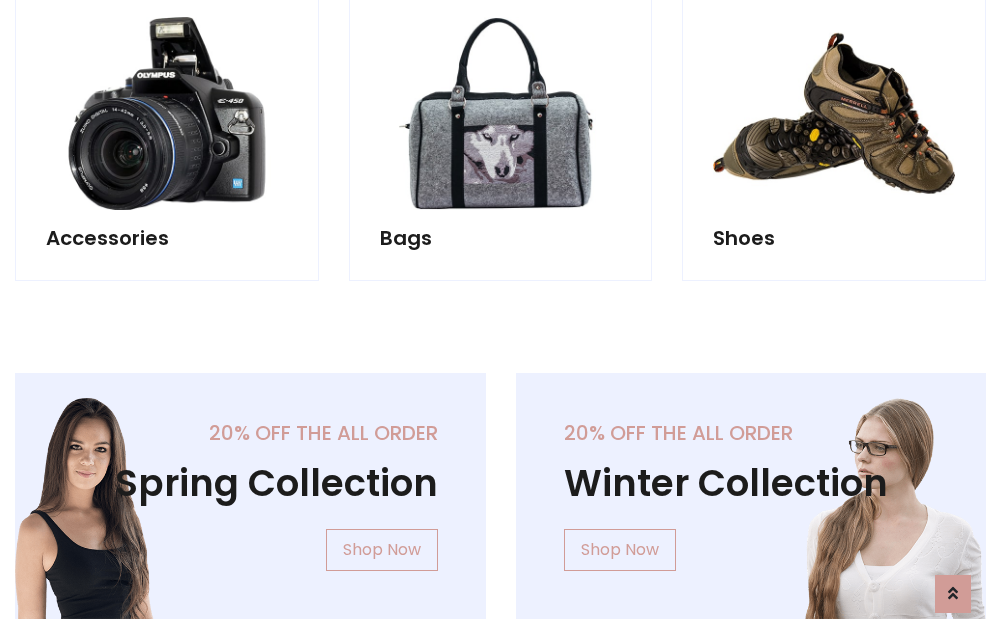 scroll, scrollTop: 770, scrollLeft: 0, axis: vertical 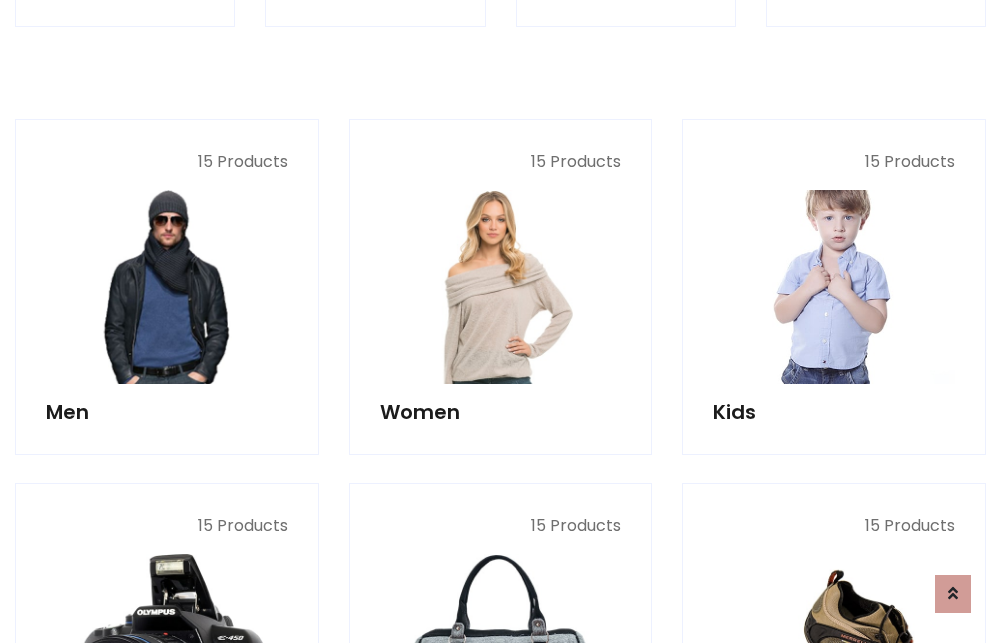 click at bounding box center (834, 287) 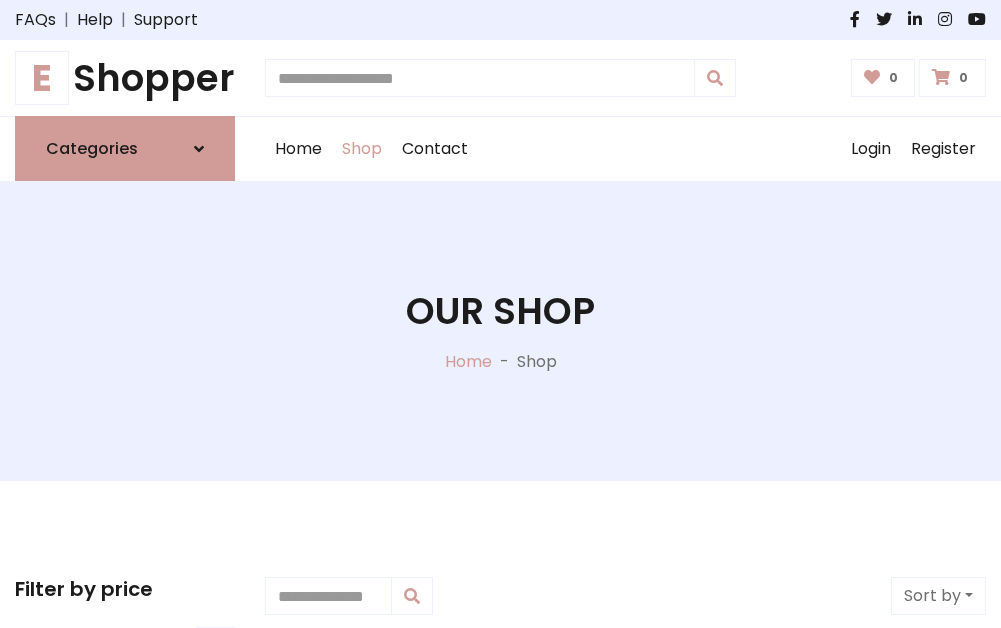 scroll, scrollTop: 549, scrollLeft: 0, axis: vertical 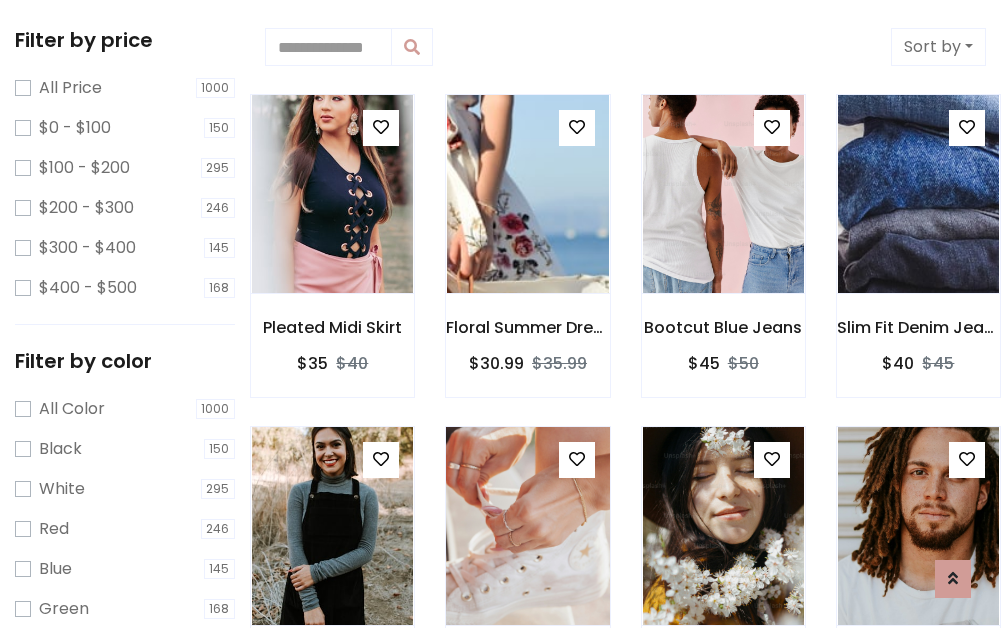 click at bounding box center [577, 459] 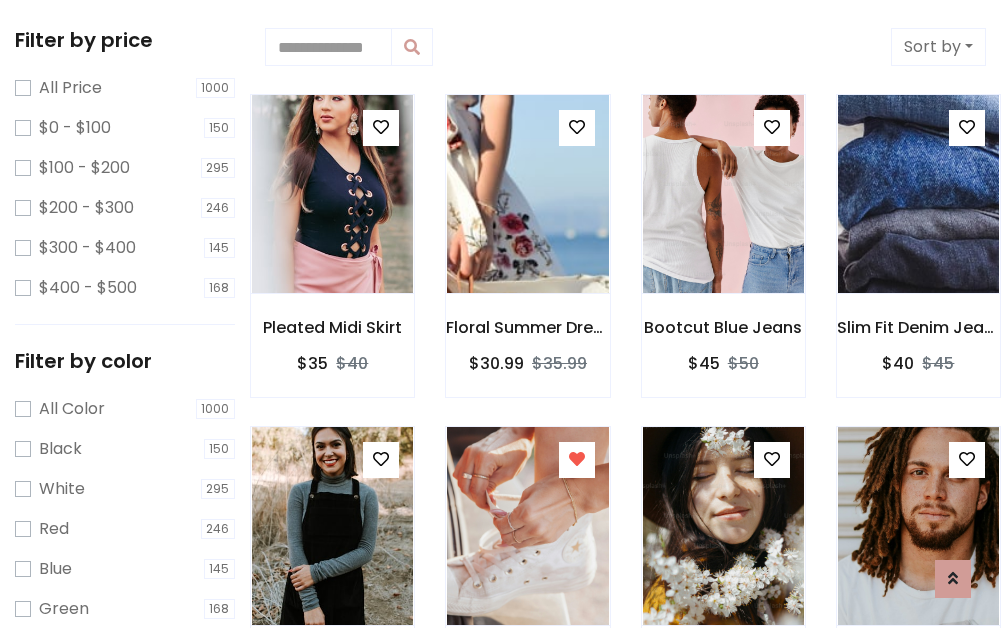 click at bounding box center [723, 857] 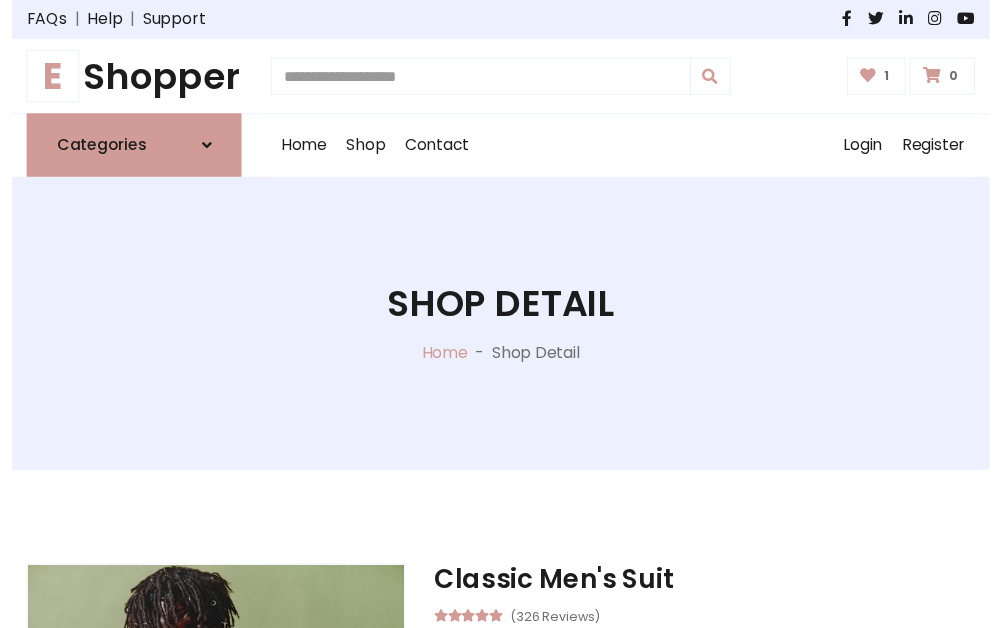 scroll, scrollTop: 262, scrollLeft: 0, axis: vertical 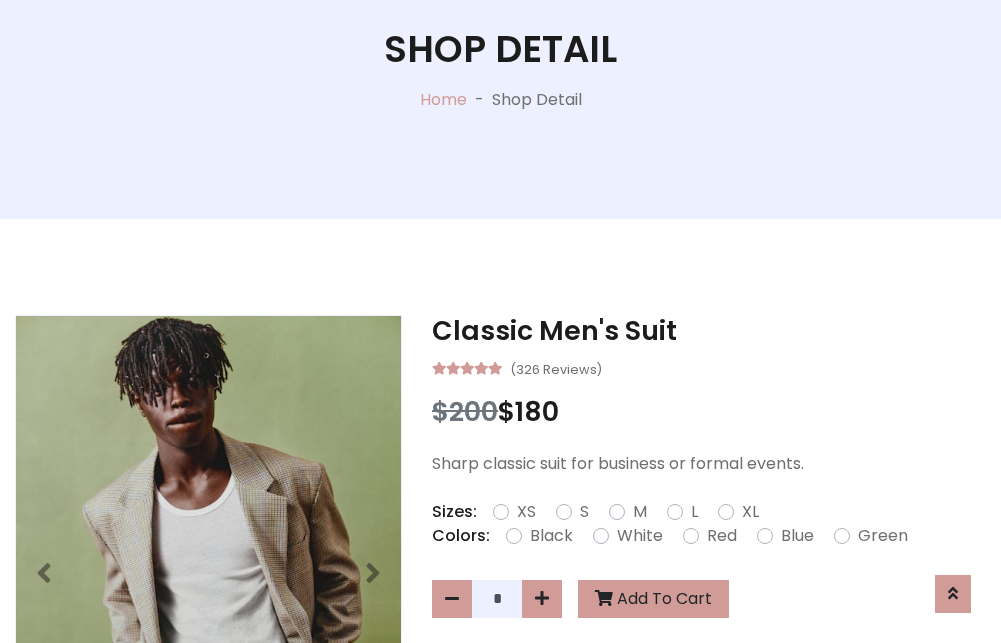 click on "XL" at bounding box center (750, 512) 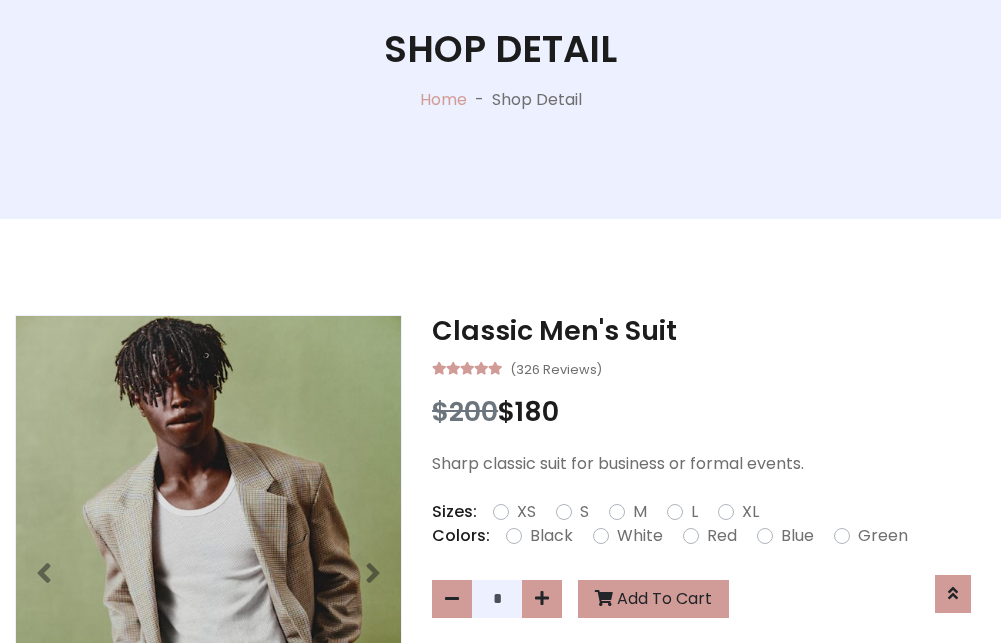 click on "Black" at bounding box center [551, 536] 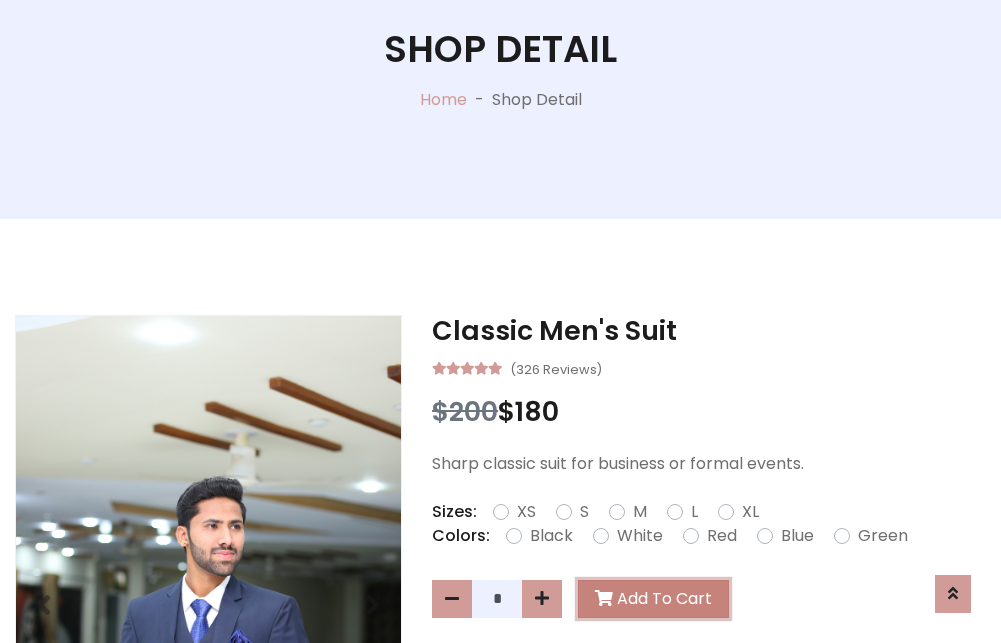 click on "Add To Cart" at bounding box center (653, 599) 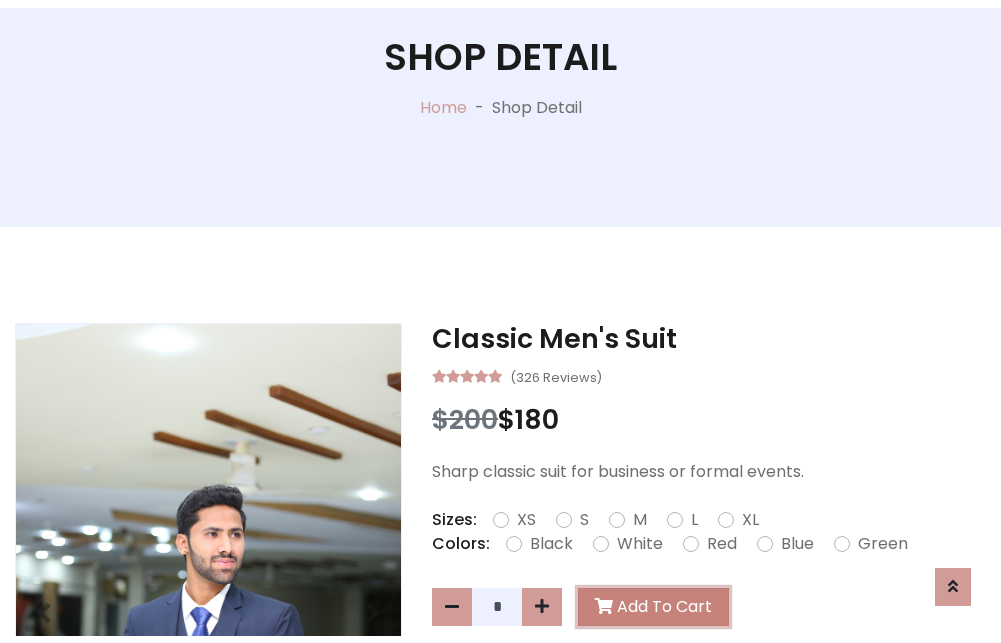 scroll, scrollTop: 0, scrollLeft: 0, axis: both 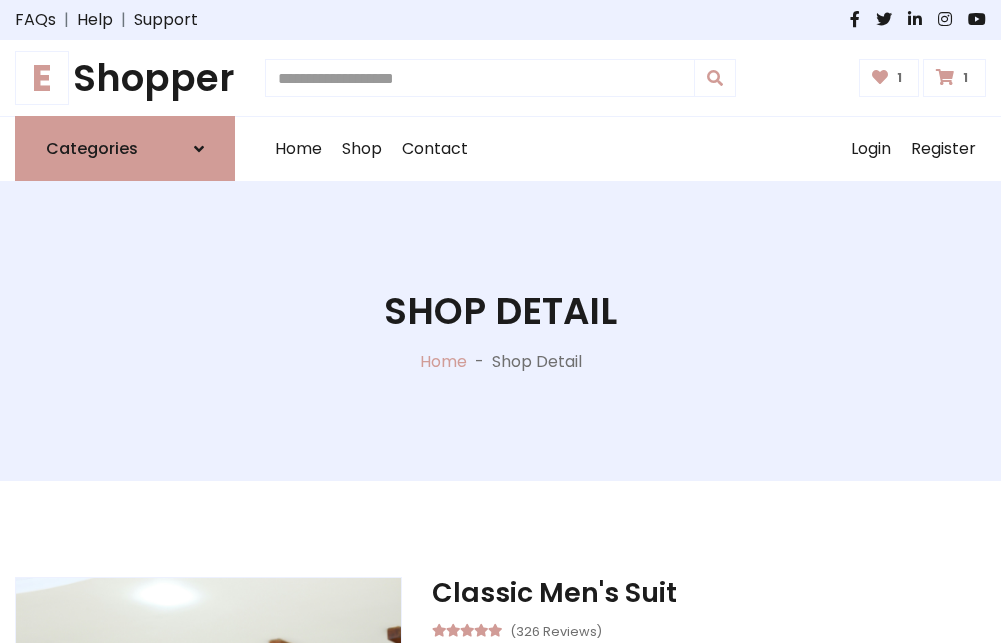 click at bounding box center [945, 77] 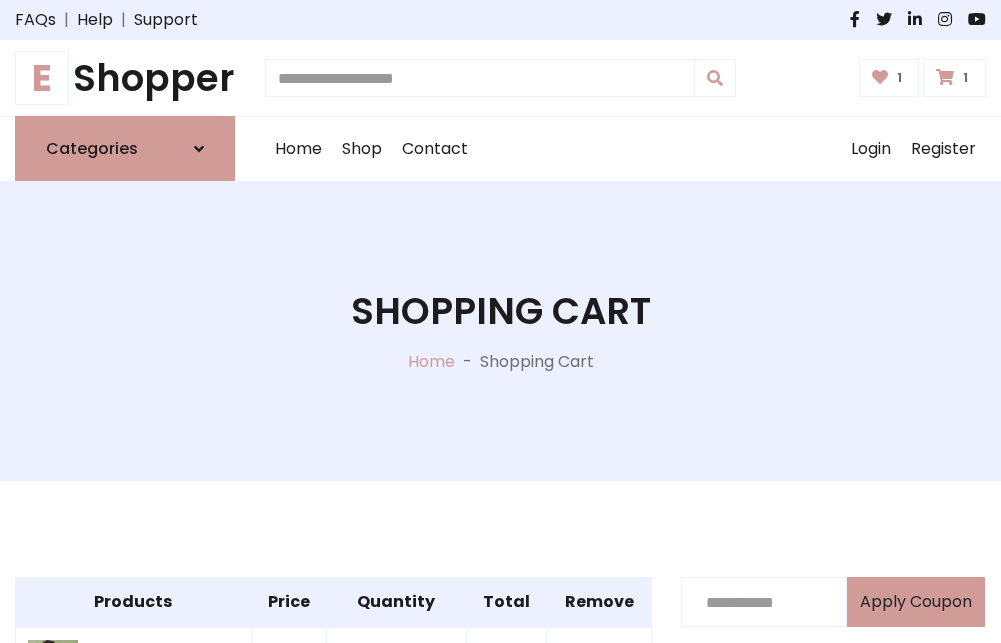scroll, scrollTop: 570, scrollLeft: 0, axis: vertical 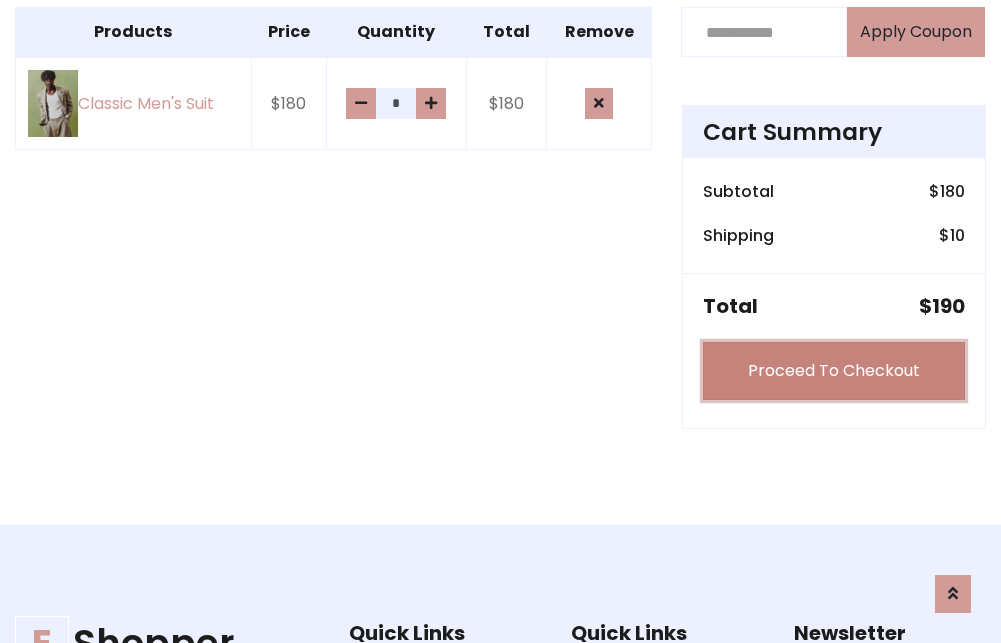 click on "Proceed To Checkout" at bounding box center [834, 371] 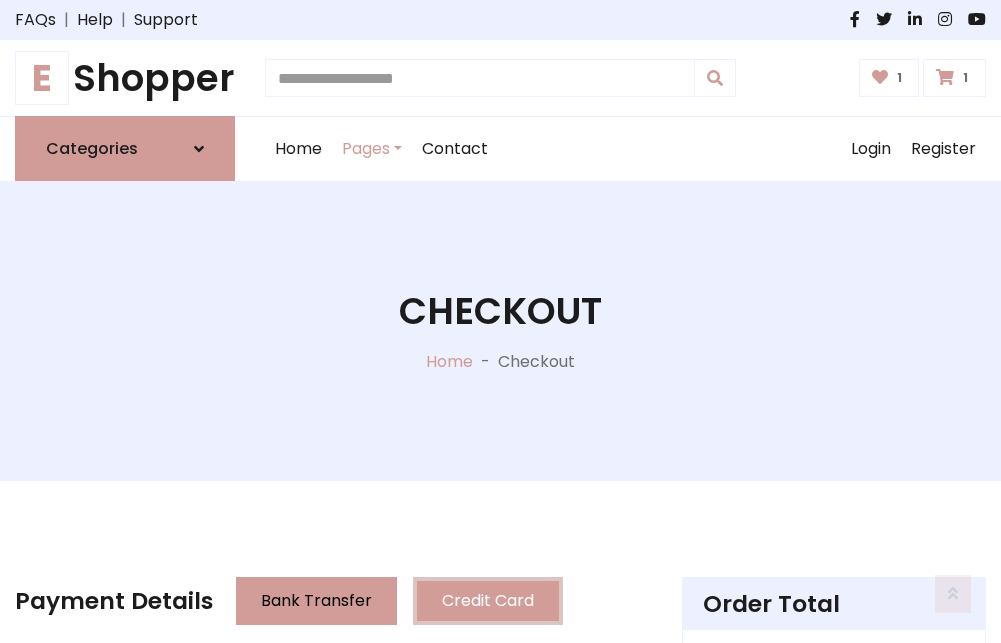 scroll, scrollTop: 201, scrollLeft: 0, axis: vertical 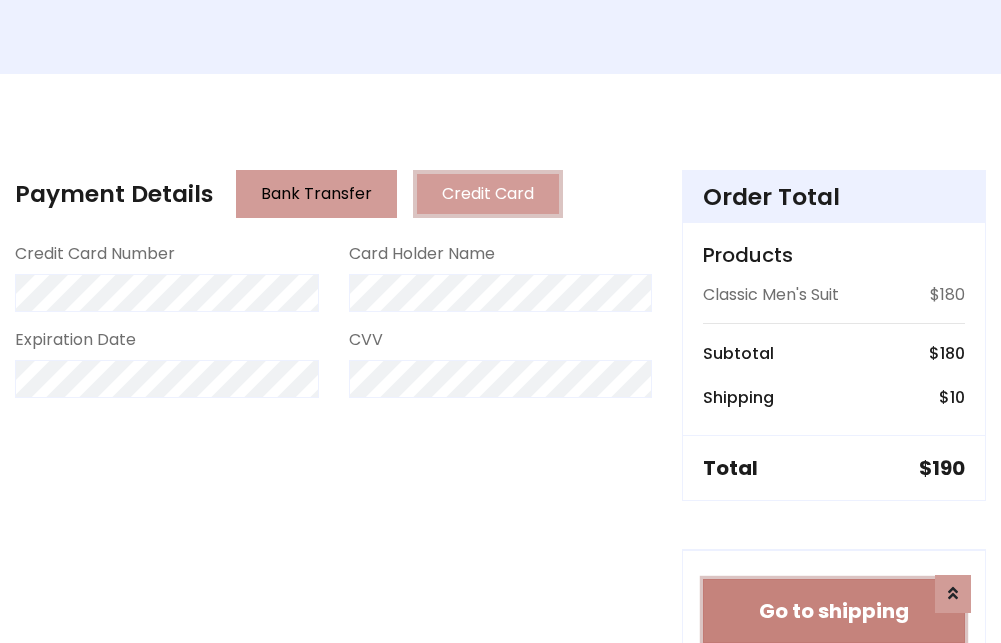 click on "Go to shipping" at bounding box center [834, 611] 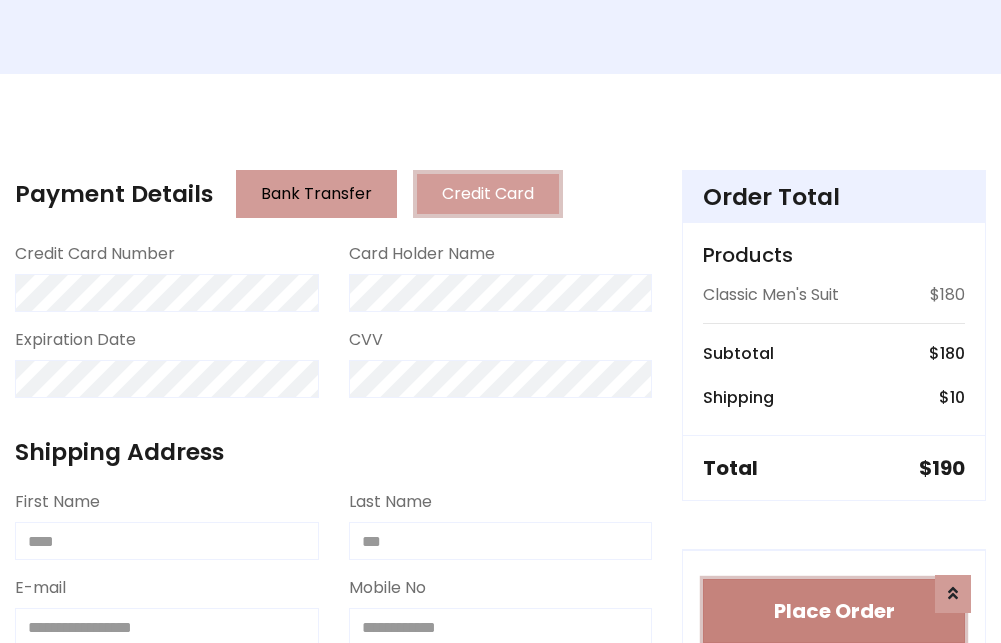 type 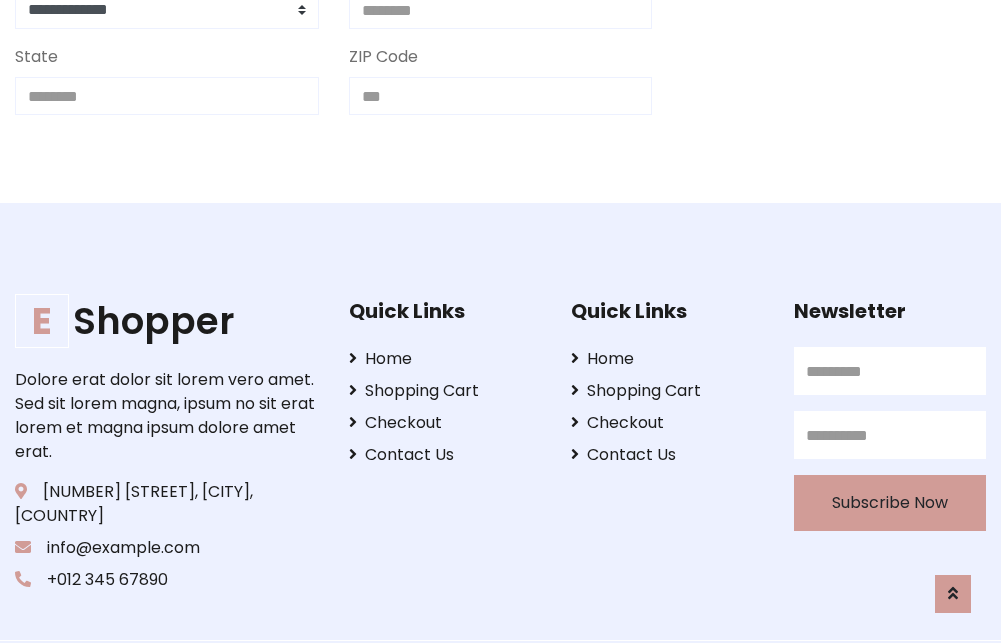 scroll, scrollTop: 713, scrollLeft: 0, axis: vertical 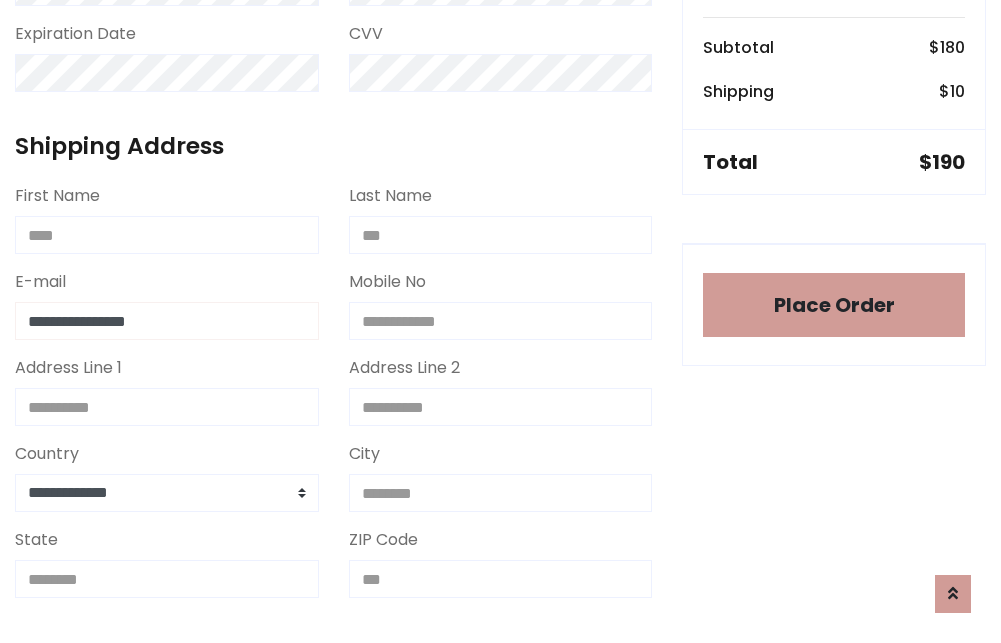 type on "**********" 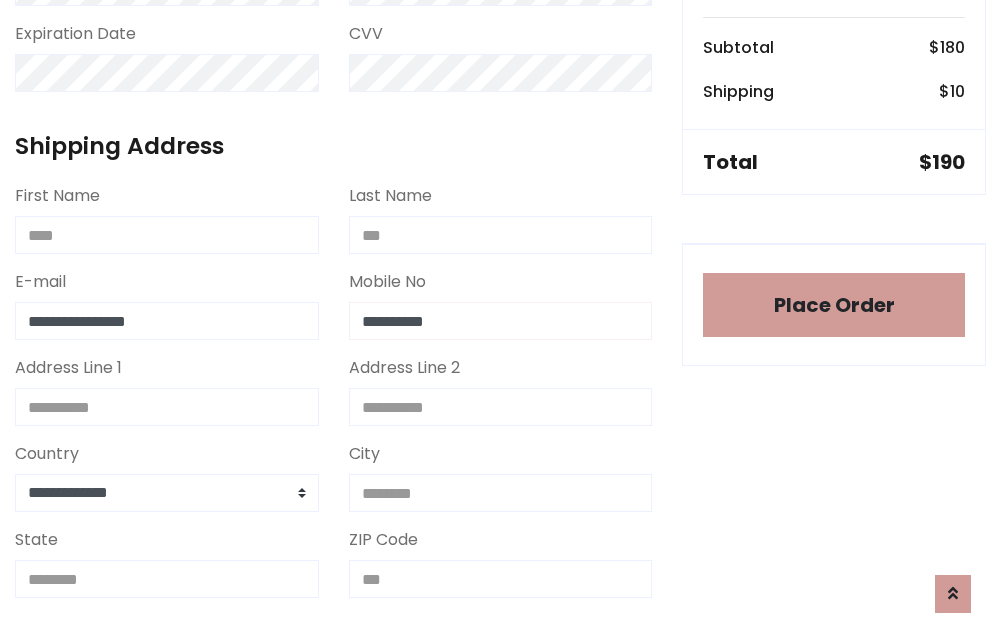 scroll, scrollTop: 573, scrollLeft: 0, axis: vertical 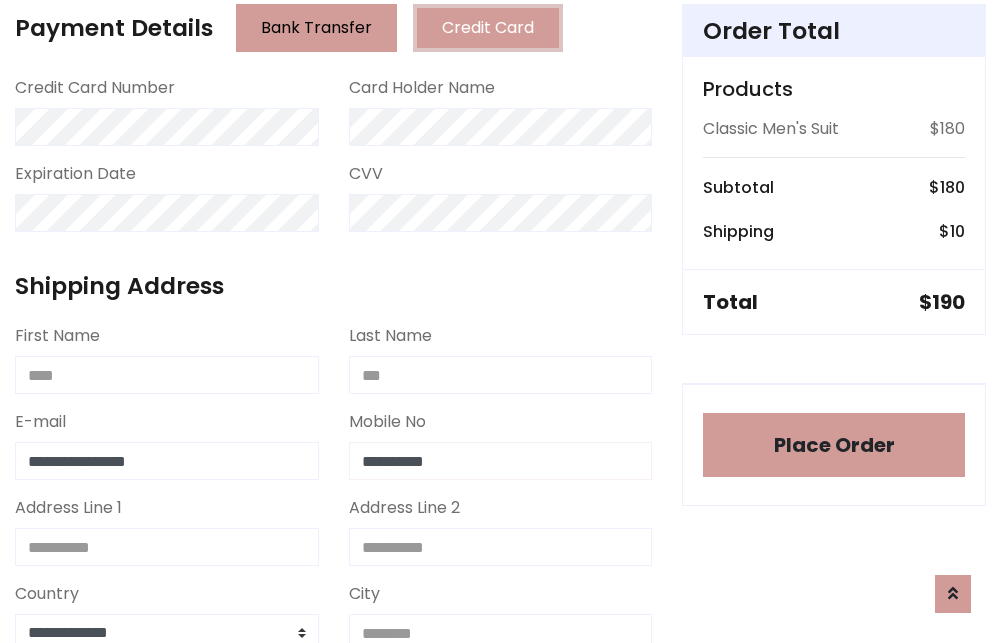type on "**********" 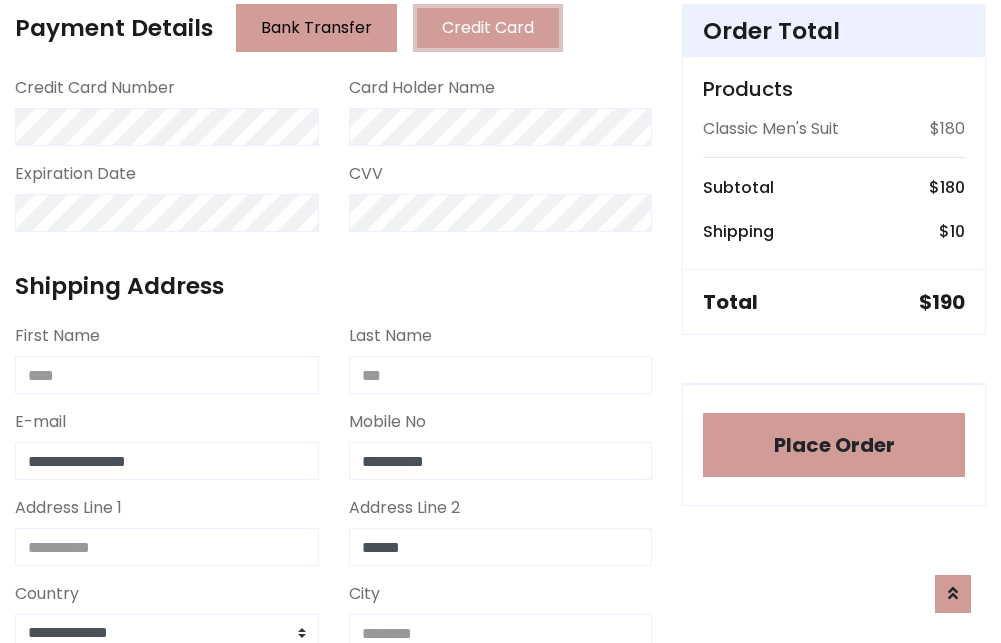 type on "******" 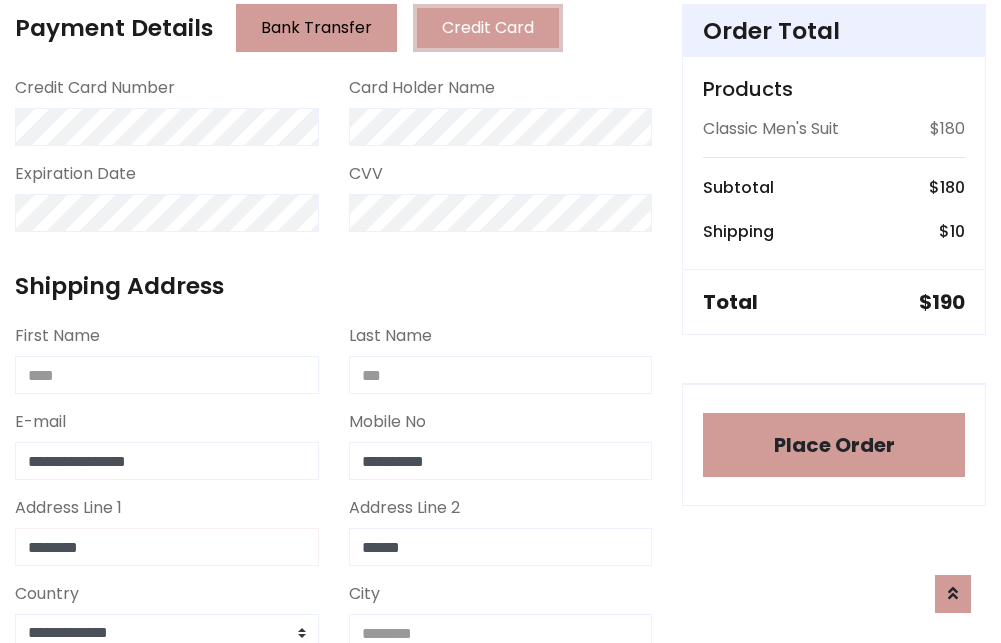 type on "********" 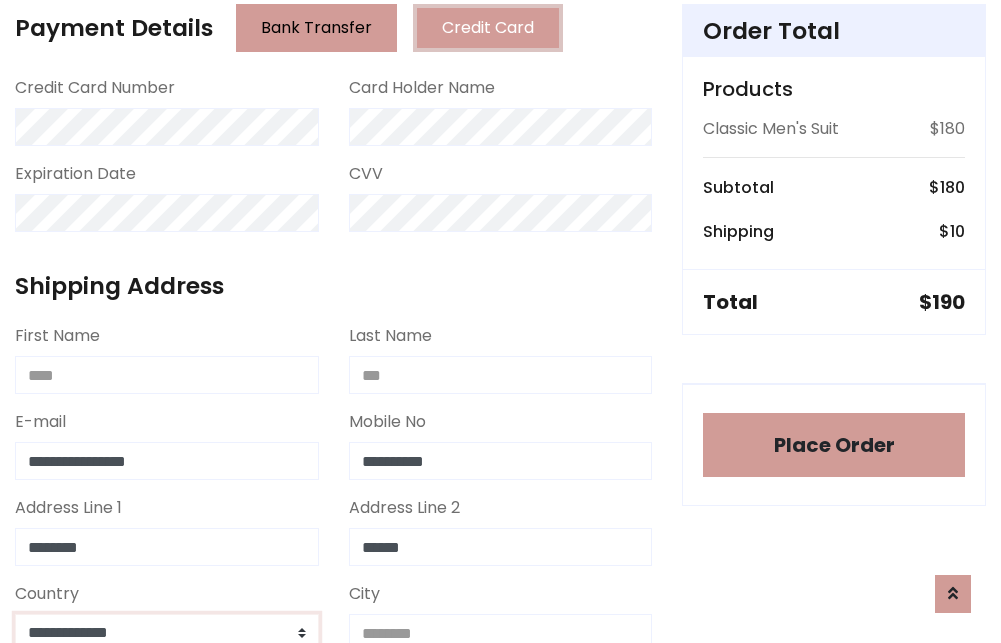 select on "*******" 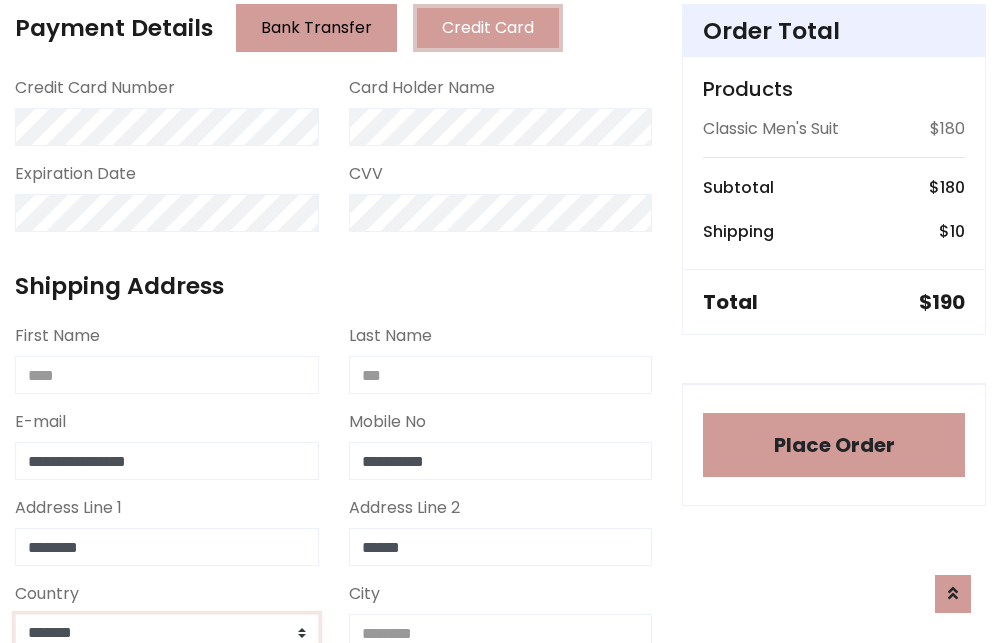 scroll, scrollTop: 583, scrollLeft: 0, axis: vertical 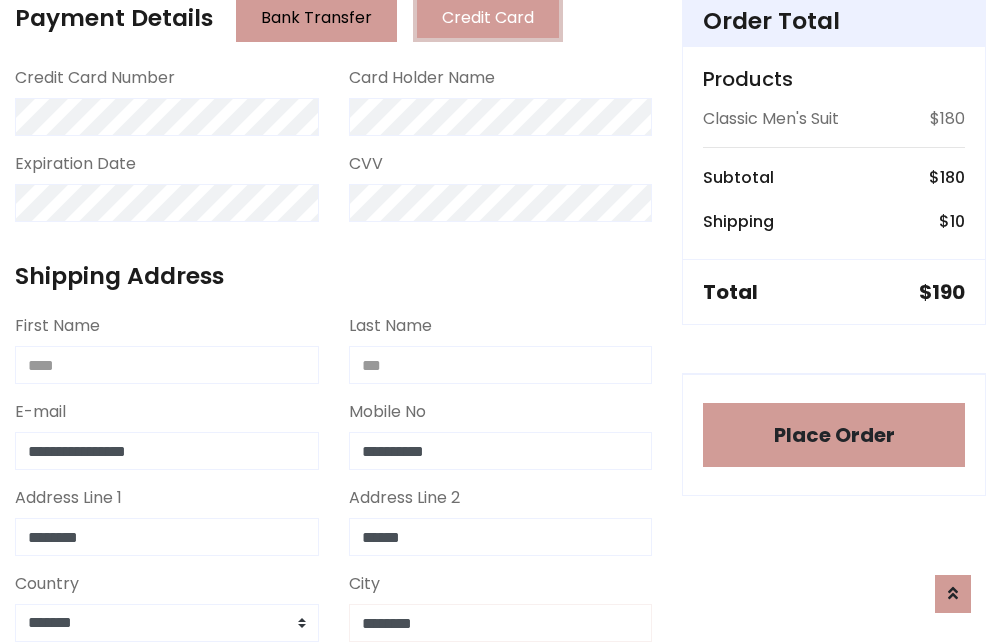 type on "********" 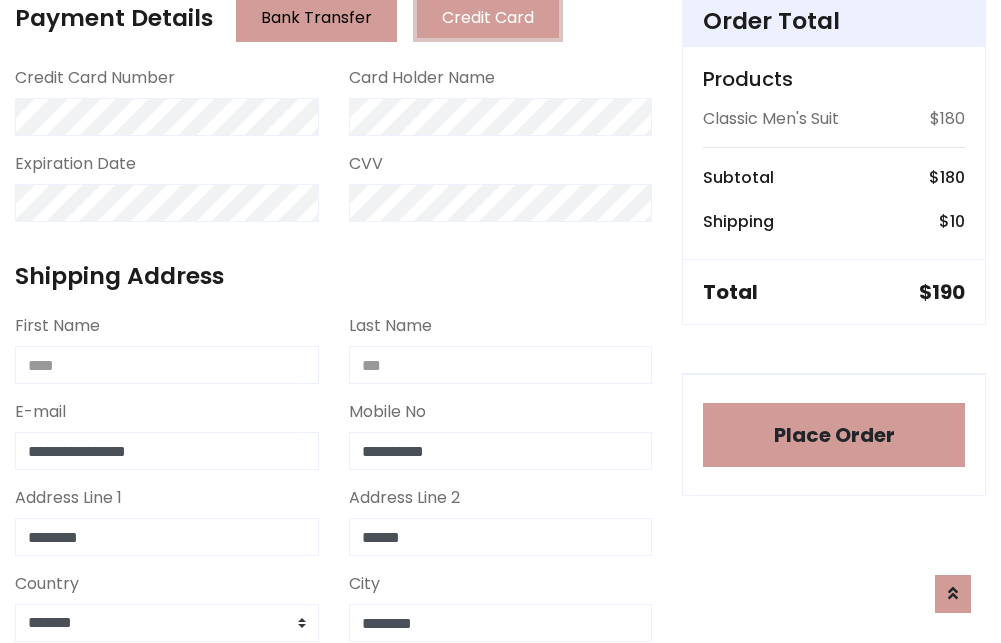 scroll, scrollTop: 971, scrollLeft: 0, axis: vertical 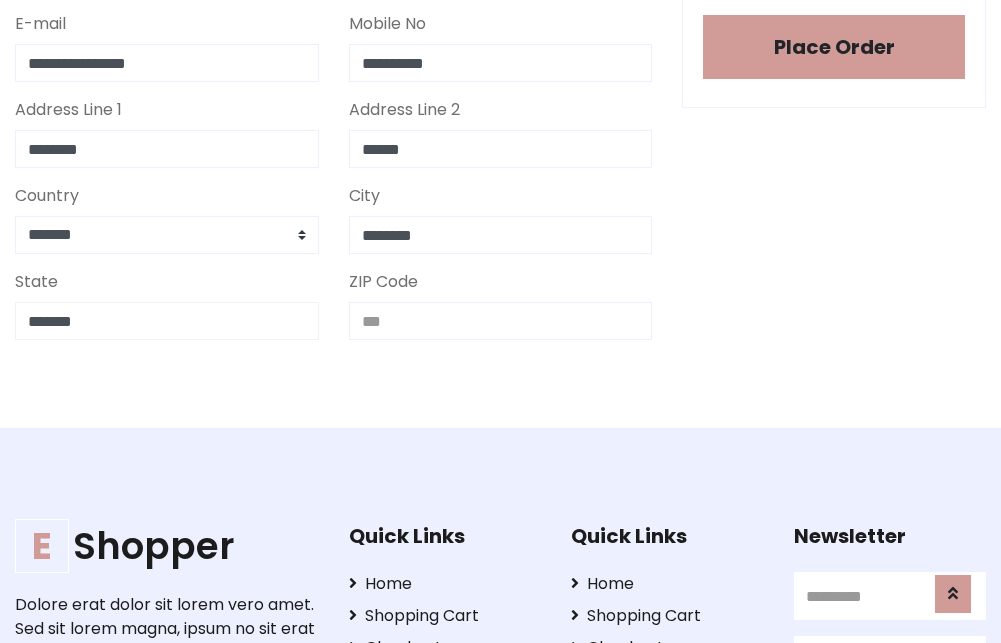 type on "*******" 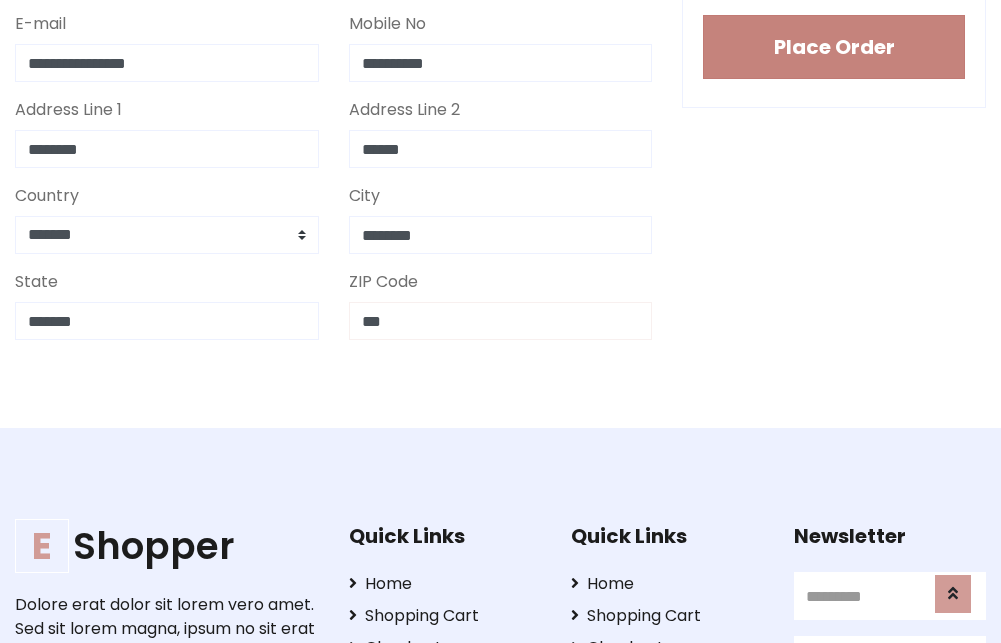 type on "***" 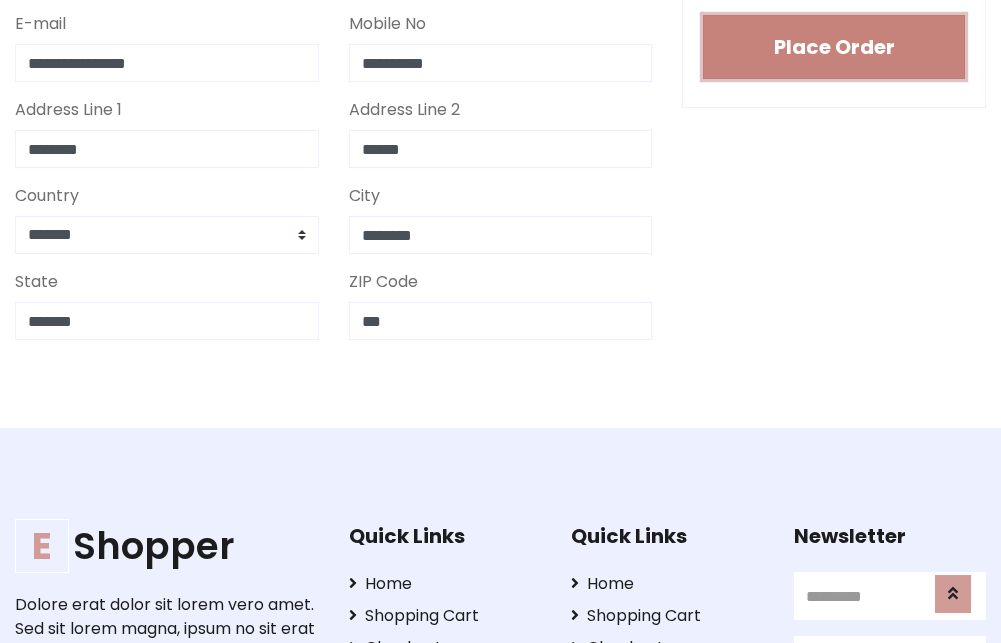 click on "Place Order" at bounding box center (834, 47) 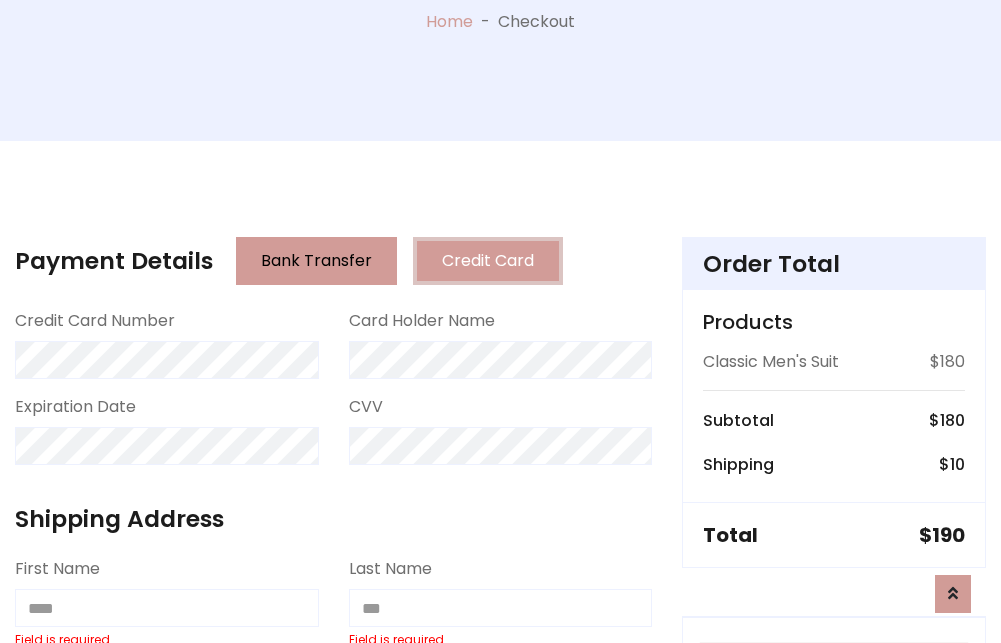 scroll, scrollTop: 0, scrollLeft: 0, axis: both 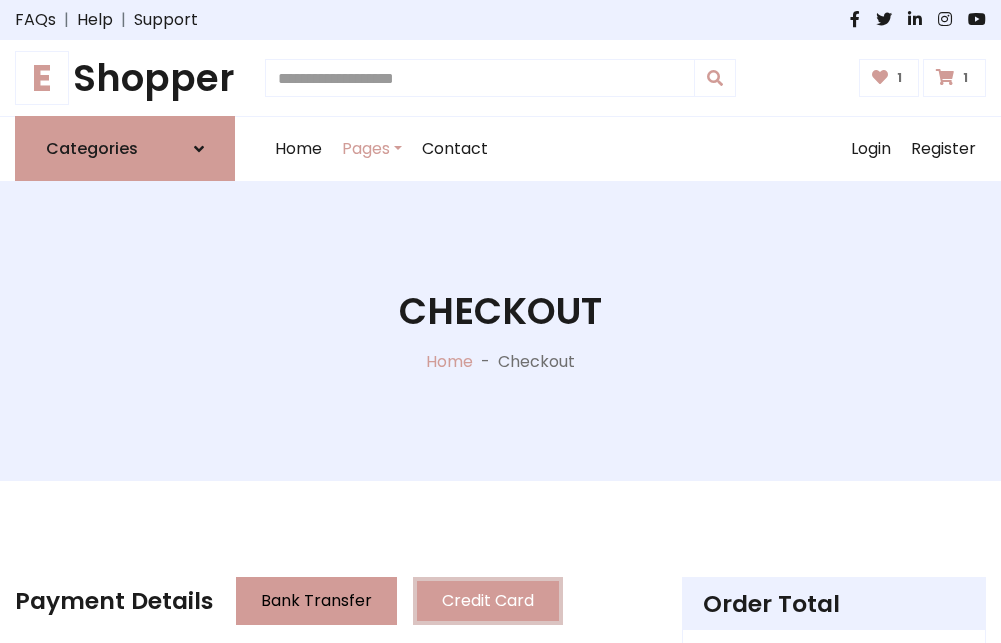 click on "E" at bounding box center (42, 78) 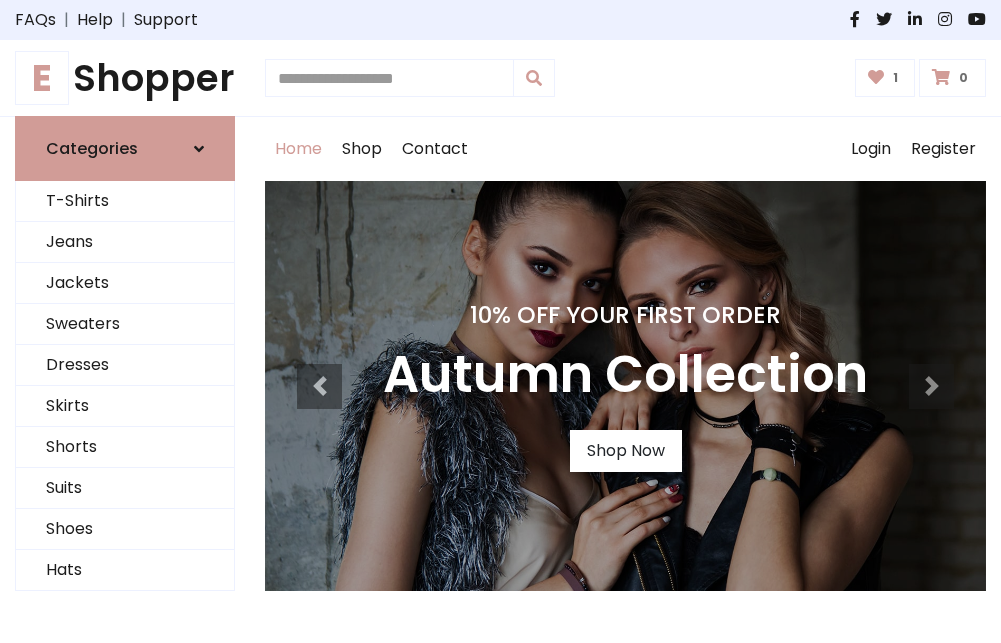 scroll, scrollTop: 0, scrollLeft: 0, axis: both 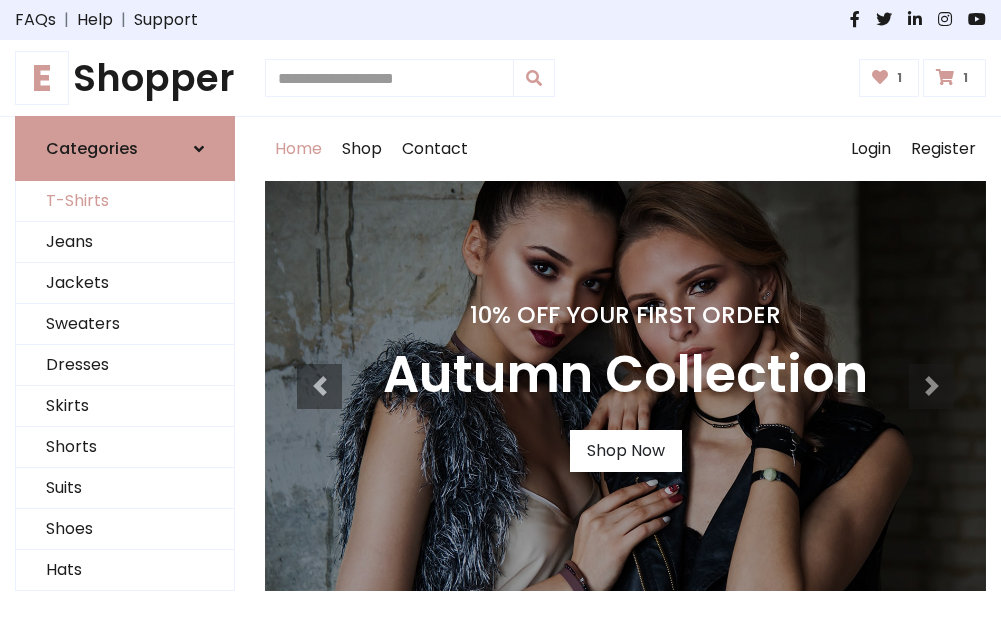 click on "T-Shirts" at bounding box center [125, 201] 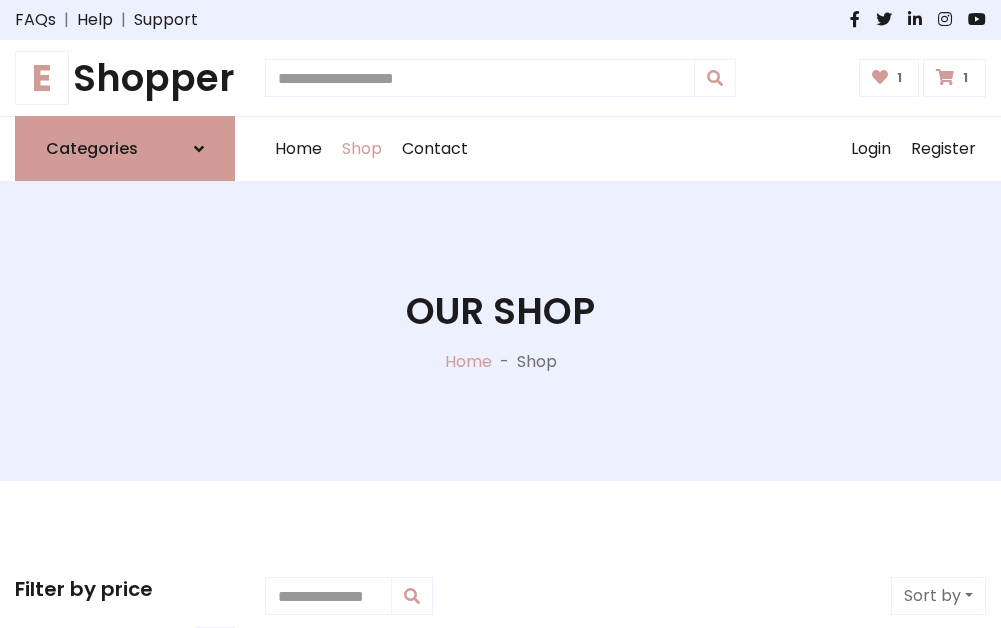 scroll, scrollTop: 0, scrollLeft: 0, axis: both 